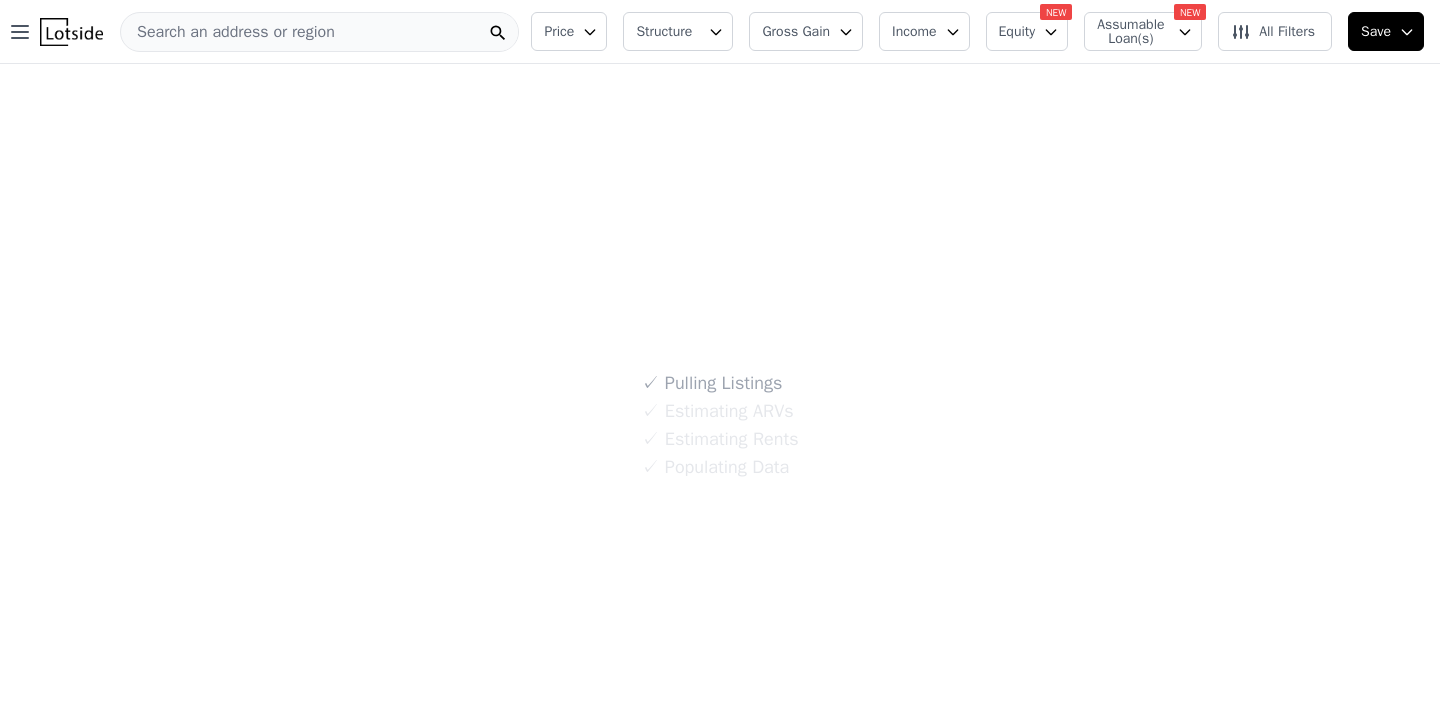 scroll, scrollTop: 0, scrollLeft: 0, axis: both 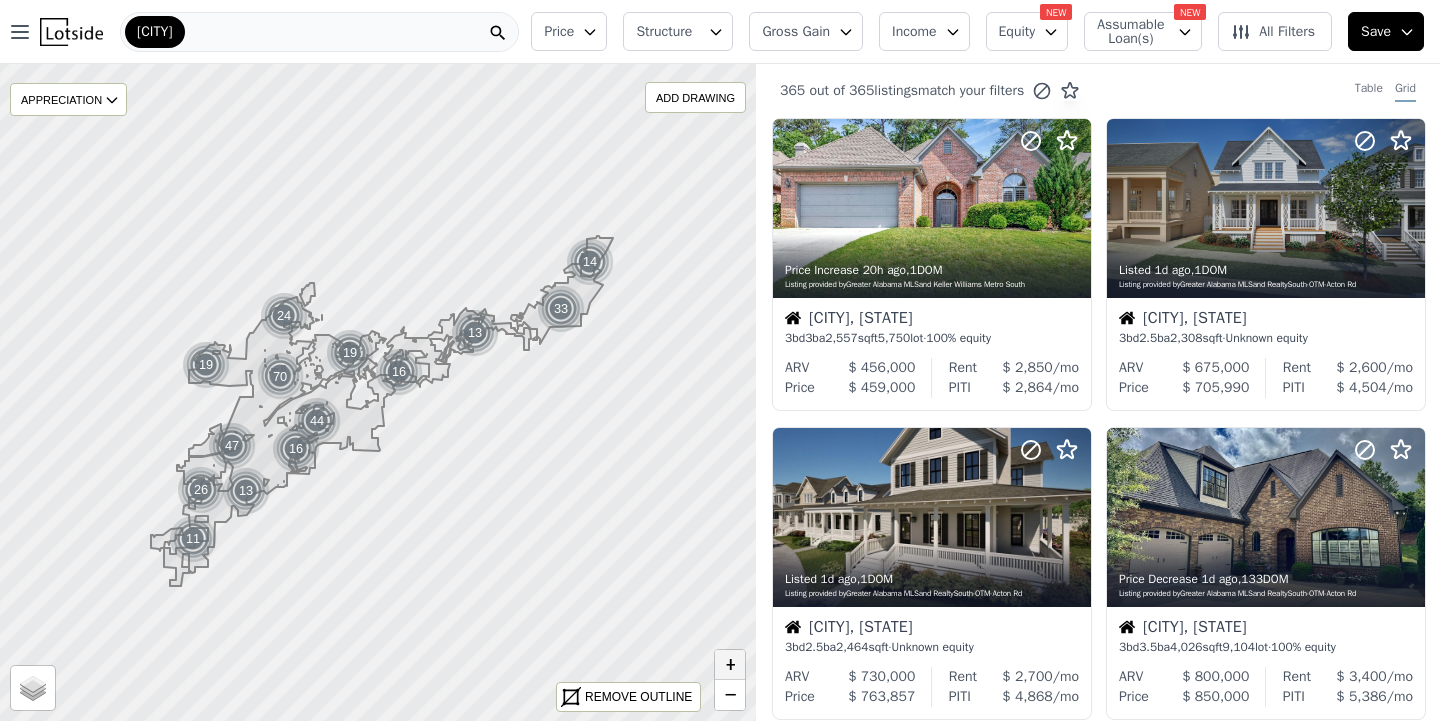 click on "+" at bounding box center (730, 665) 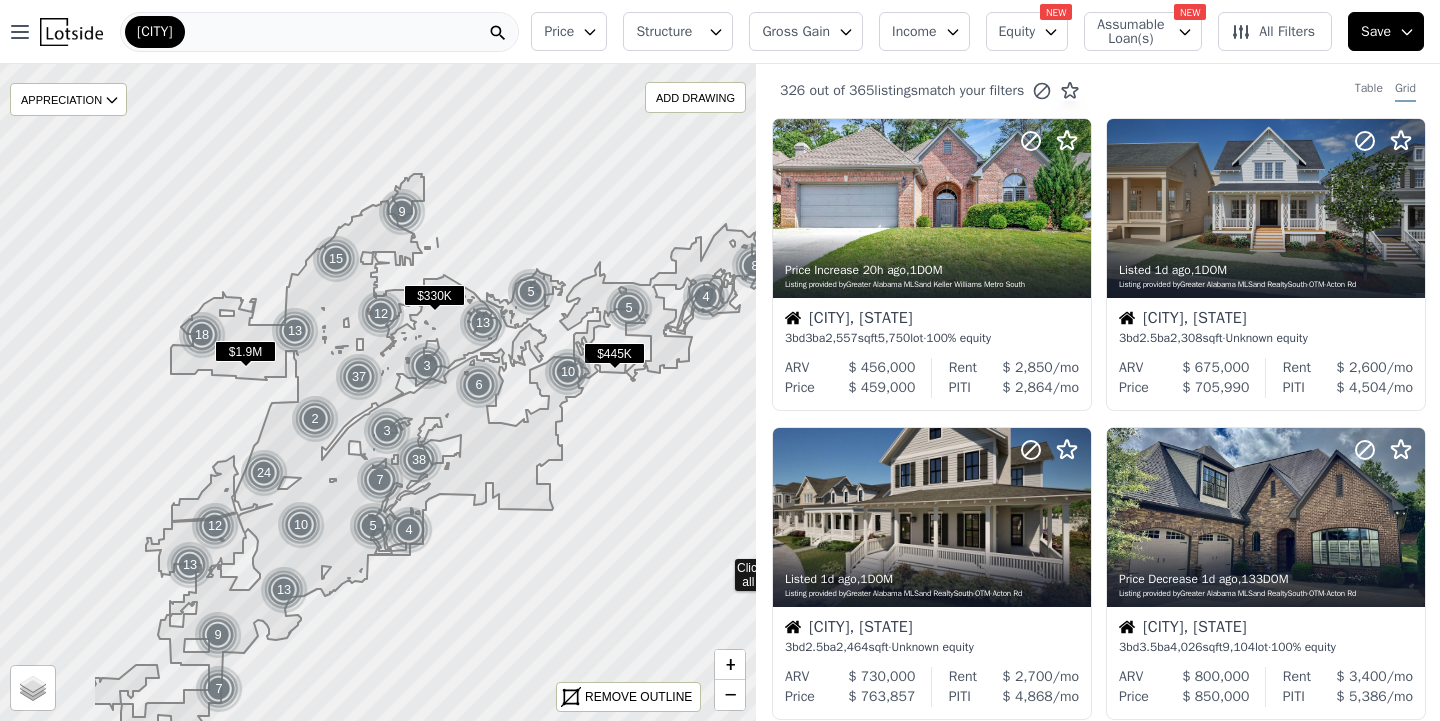 drag, startPoint x: 549, startPoint y: 564, endPoint x: 719, endPoint y: 565, distance: 170.00294 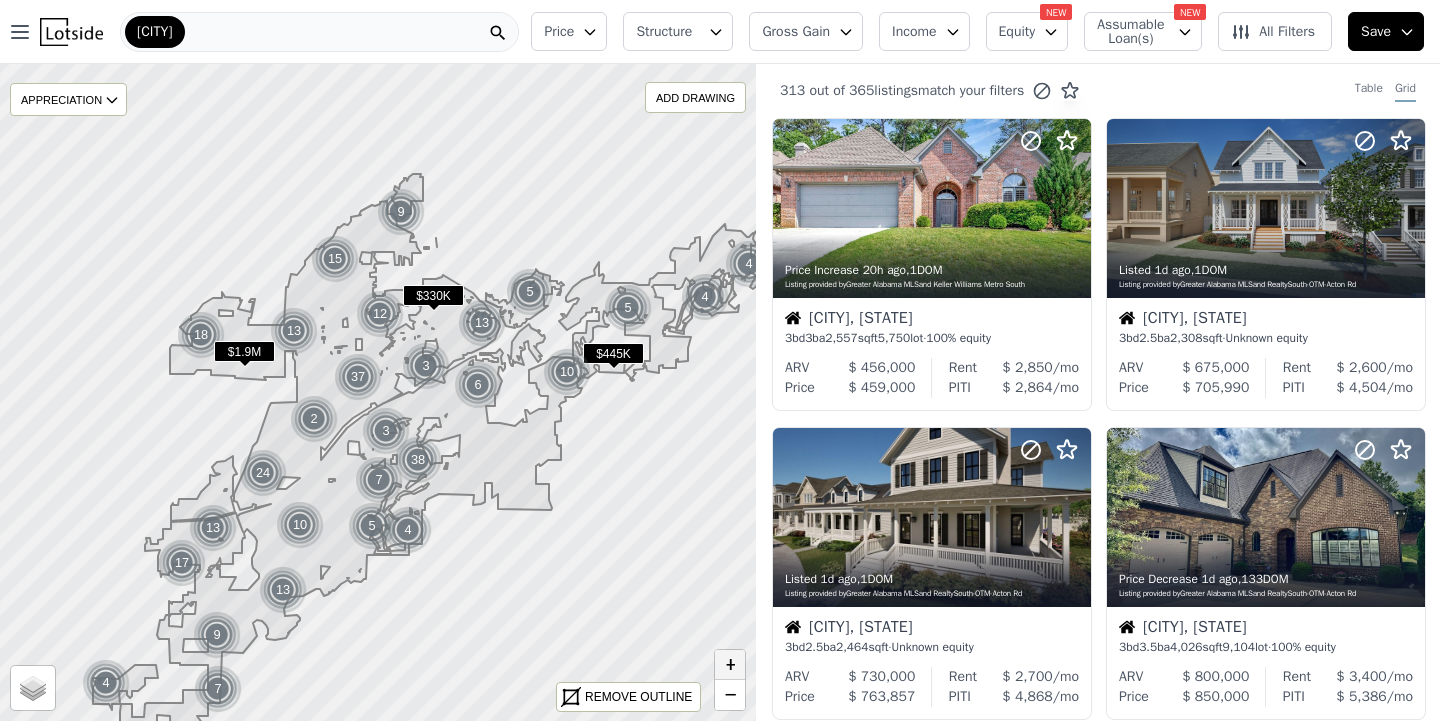 click on "+" at bounding box center (730, 665) 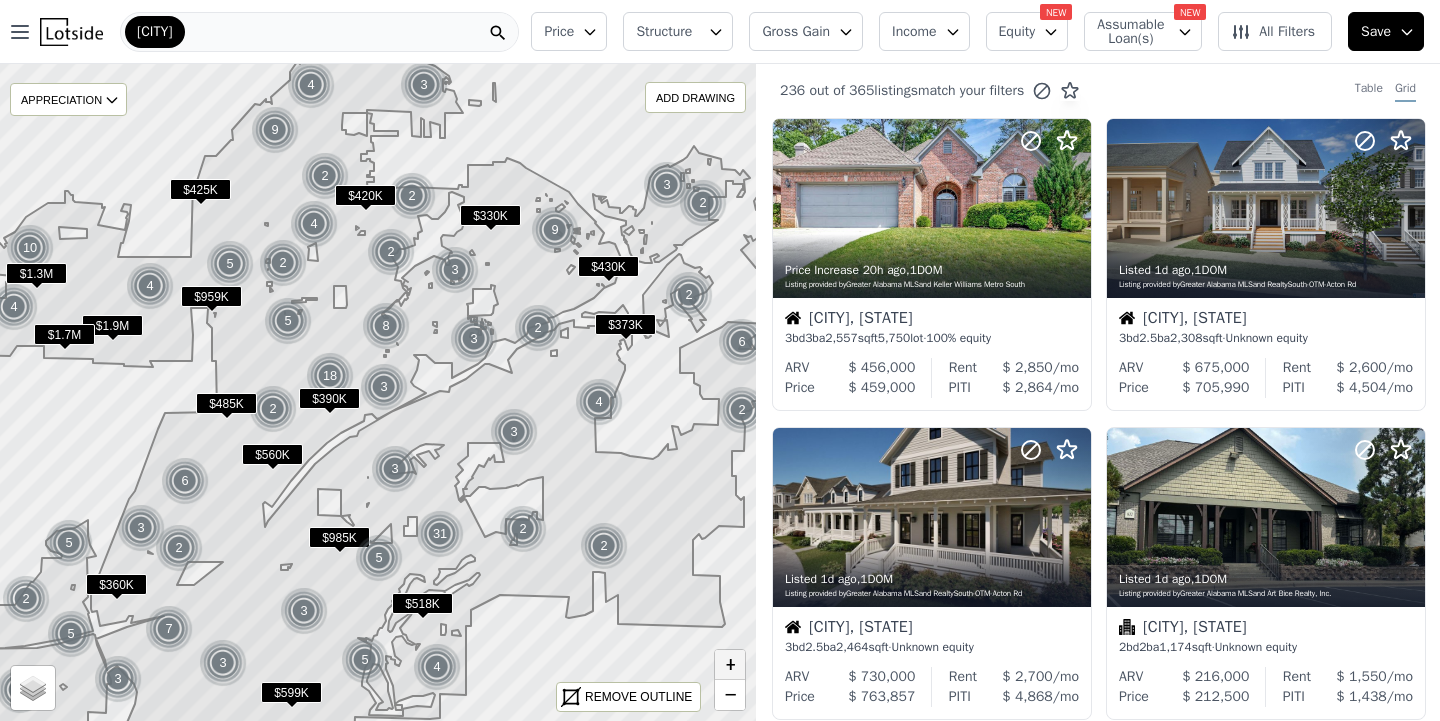 click on "+" at bounding box center [730, 665] 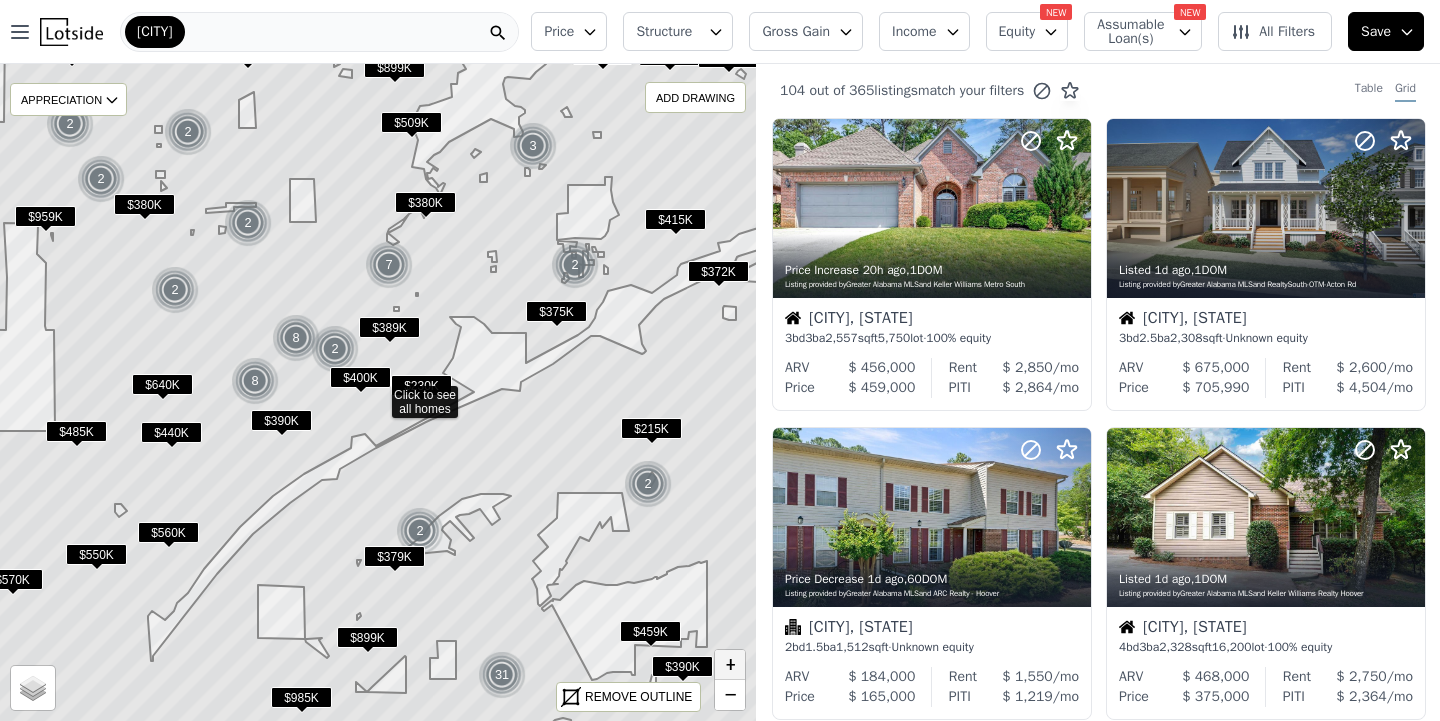 click on "+" at bounding box center (730, 665) 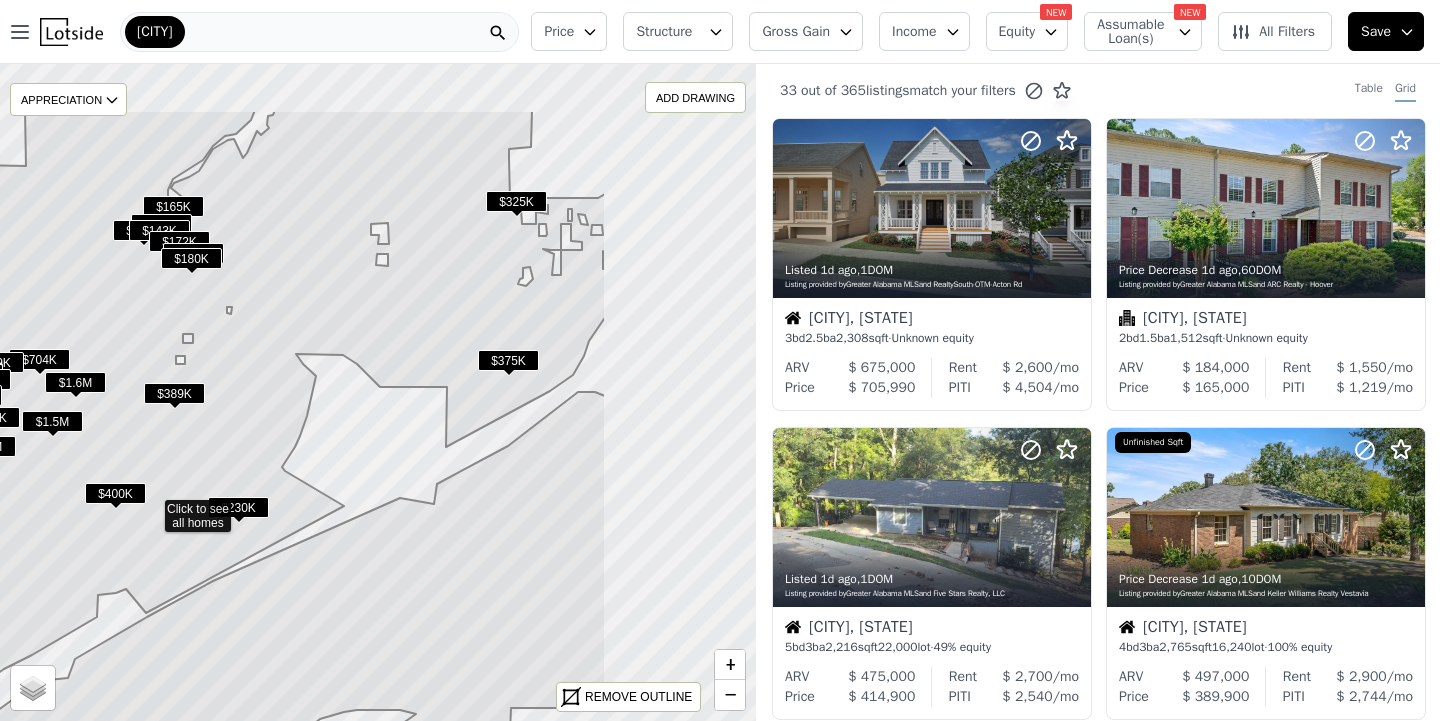 drag, startPoint x: 641, startPoint y: 465, endPoint x: 414, endPoint y: 579, distance: 254.01772 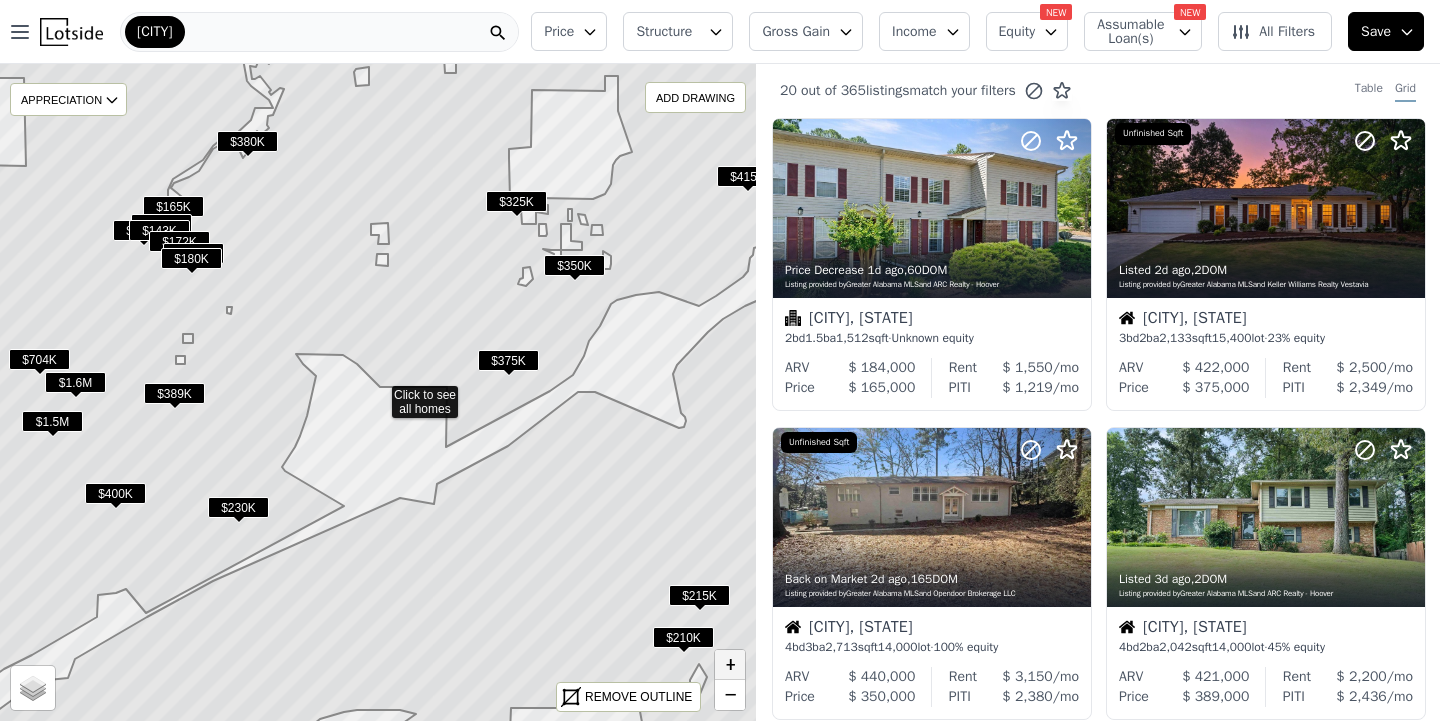 click on "+" at bounding box center [730, 665] 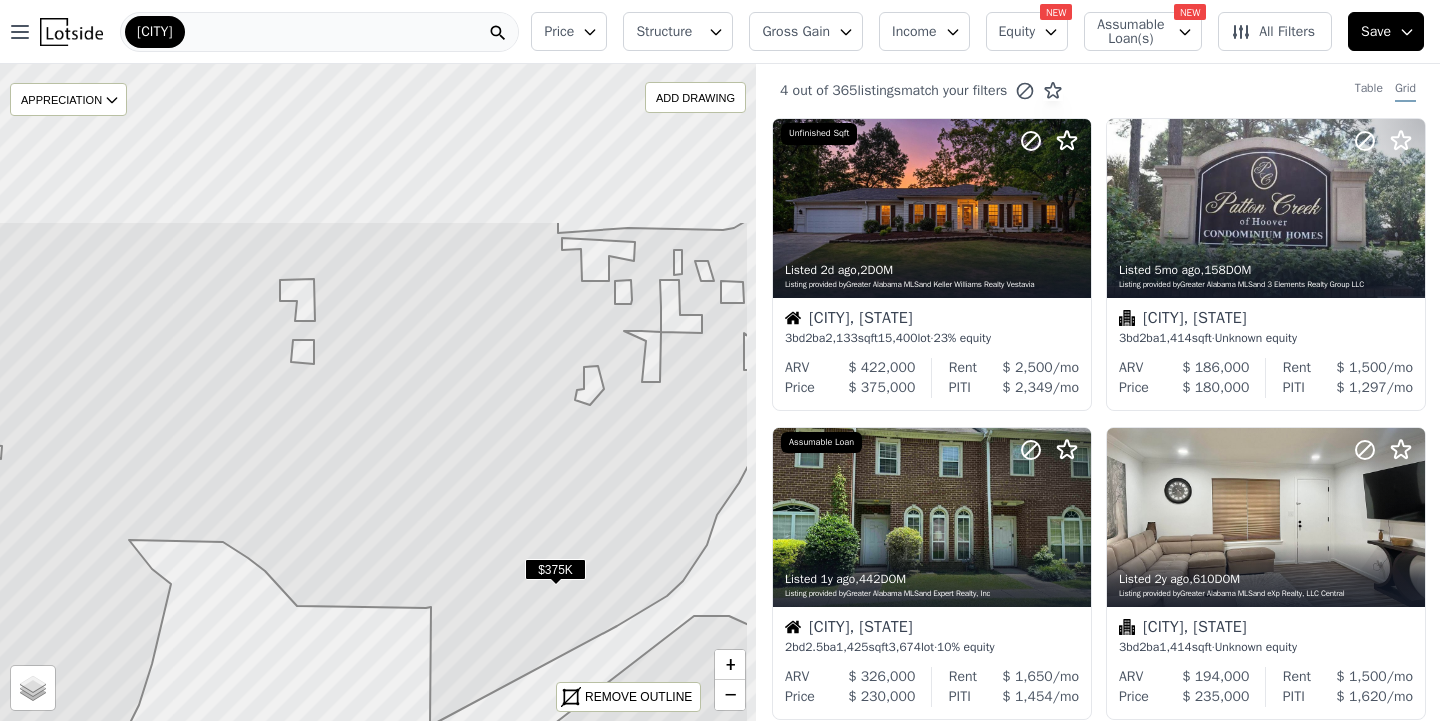 drag, startPoint x: 547, startPoint y: 276, endPoint x: 450, endPoint y: 532, distance: 273.76083 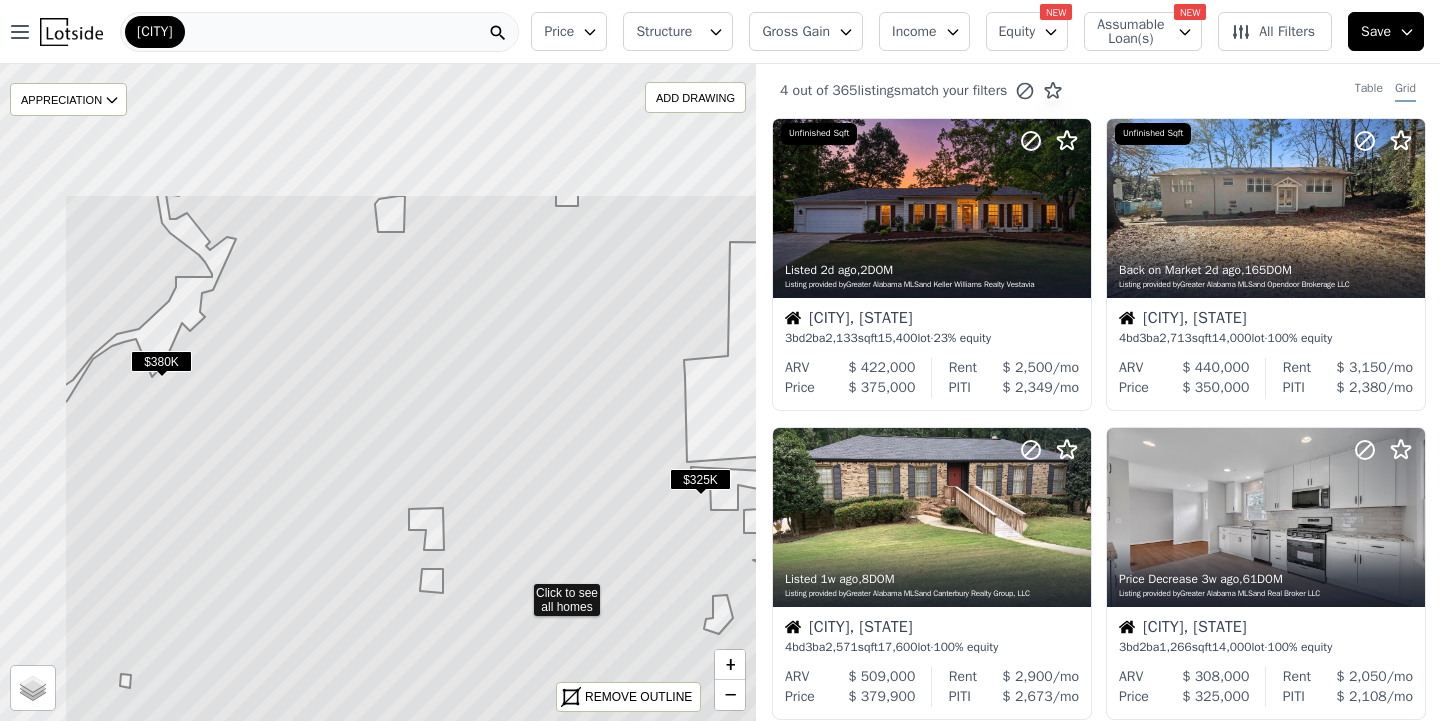 drag, startPoint x: 429, startPoint y: 279, endPoint x: 571, endPoint y: 477, distance: 243.65549 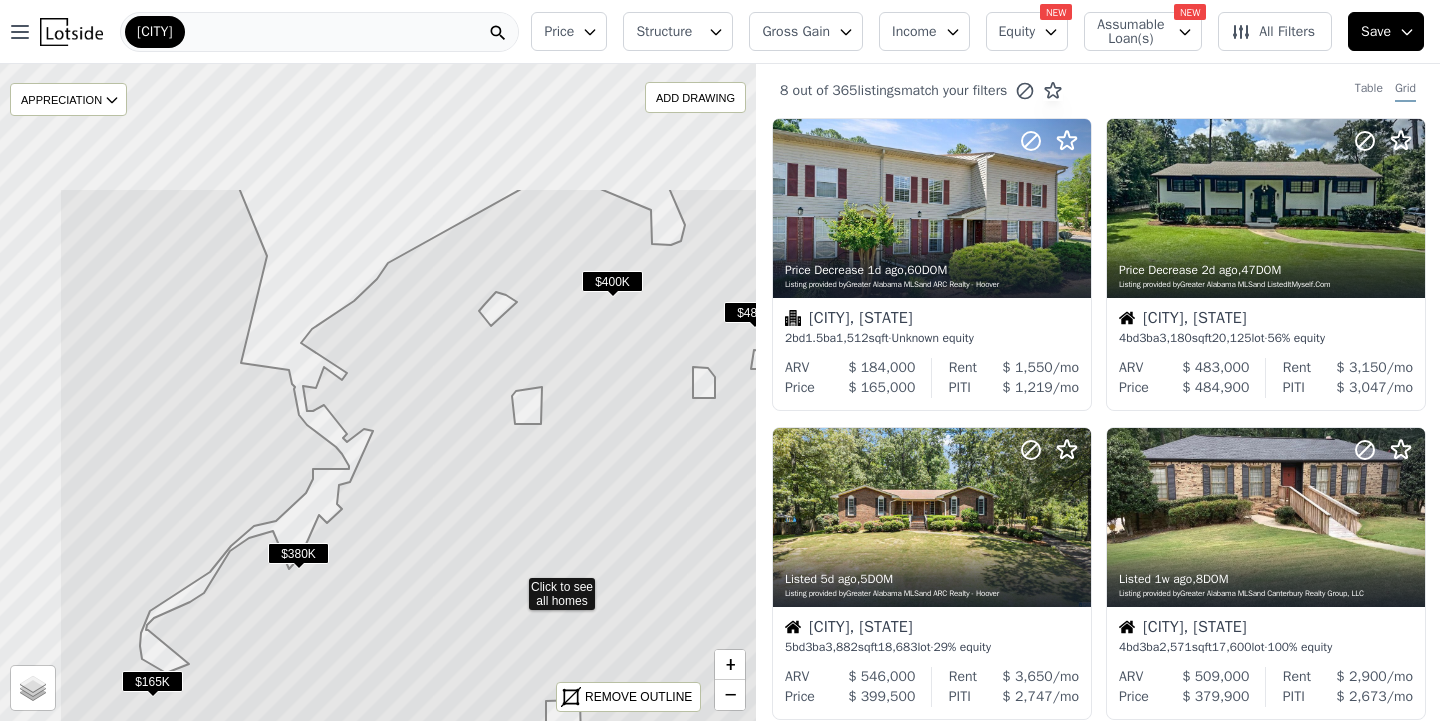 drag, startPoint x: 427, startPoint y: 305, endPoint x: 564, endPoint y: 497, distance: 235.86649 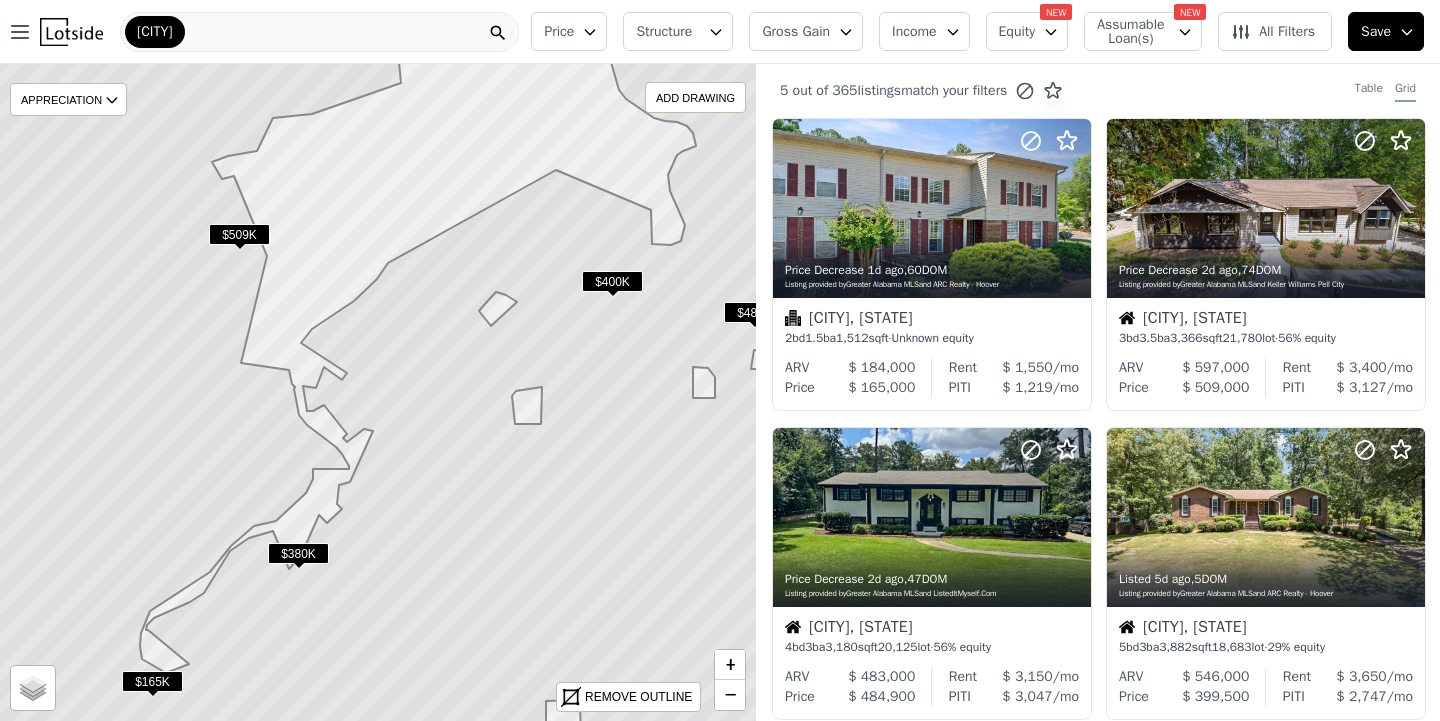 click on "[CITY]" at bounding box center [319, 32] 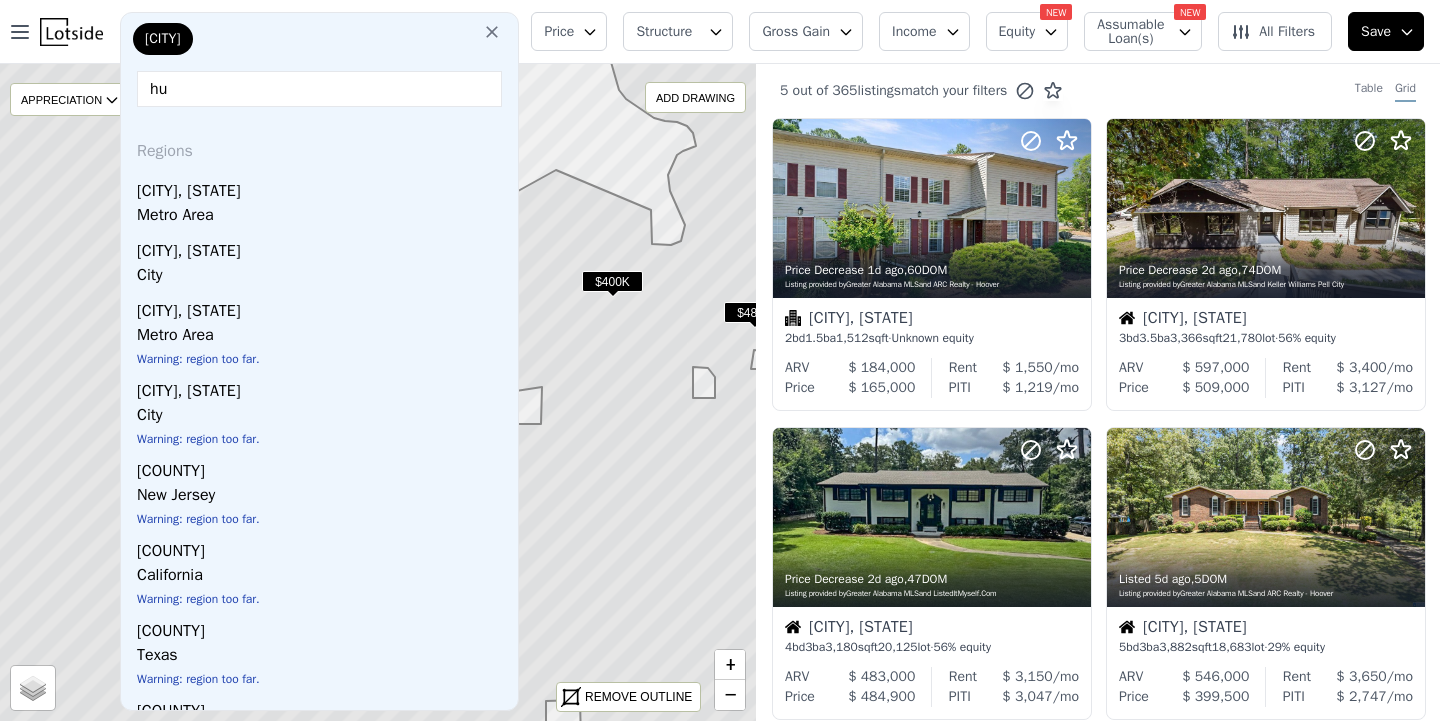 type on "h" 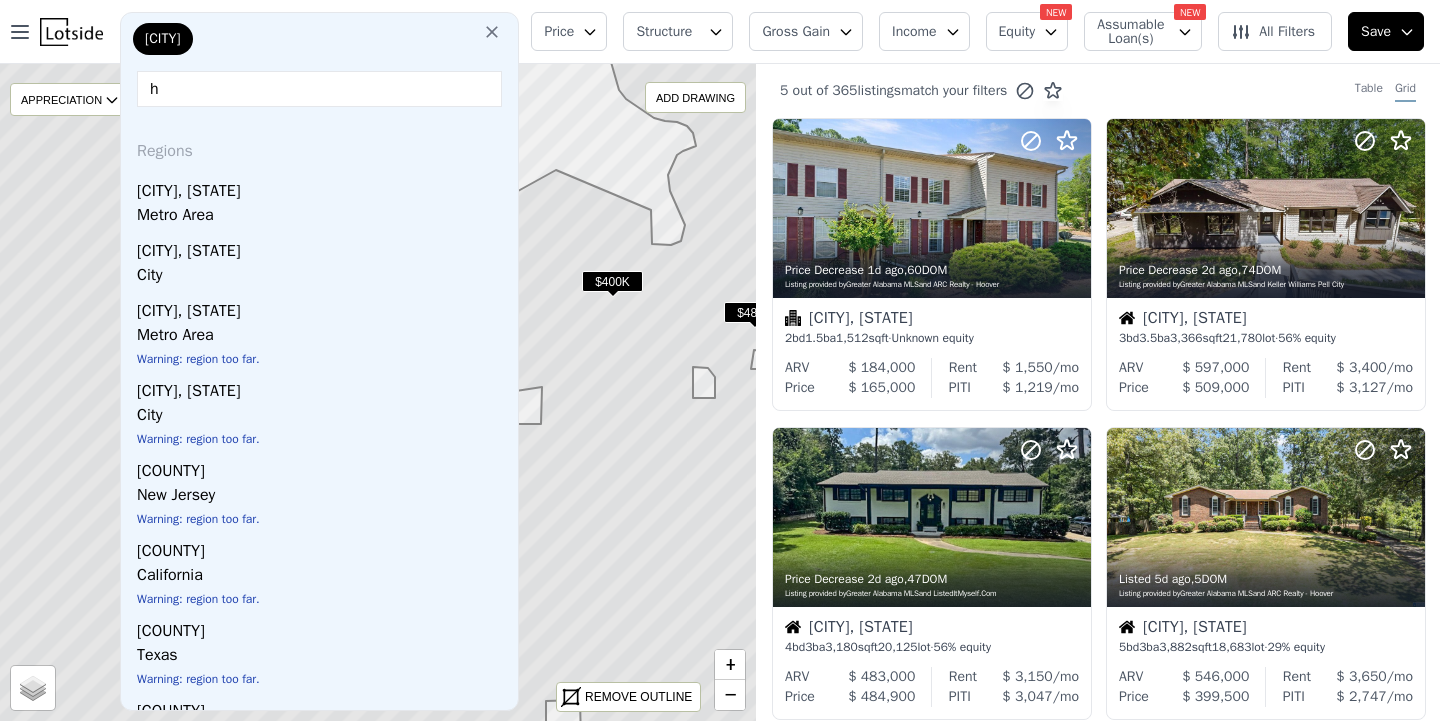 type 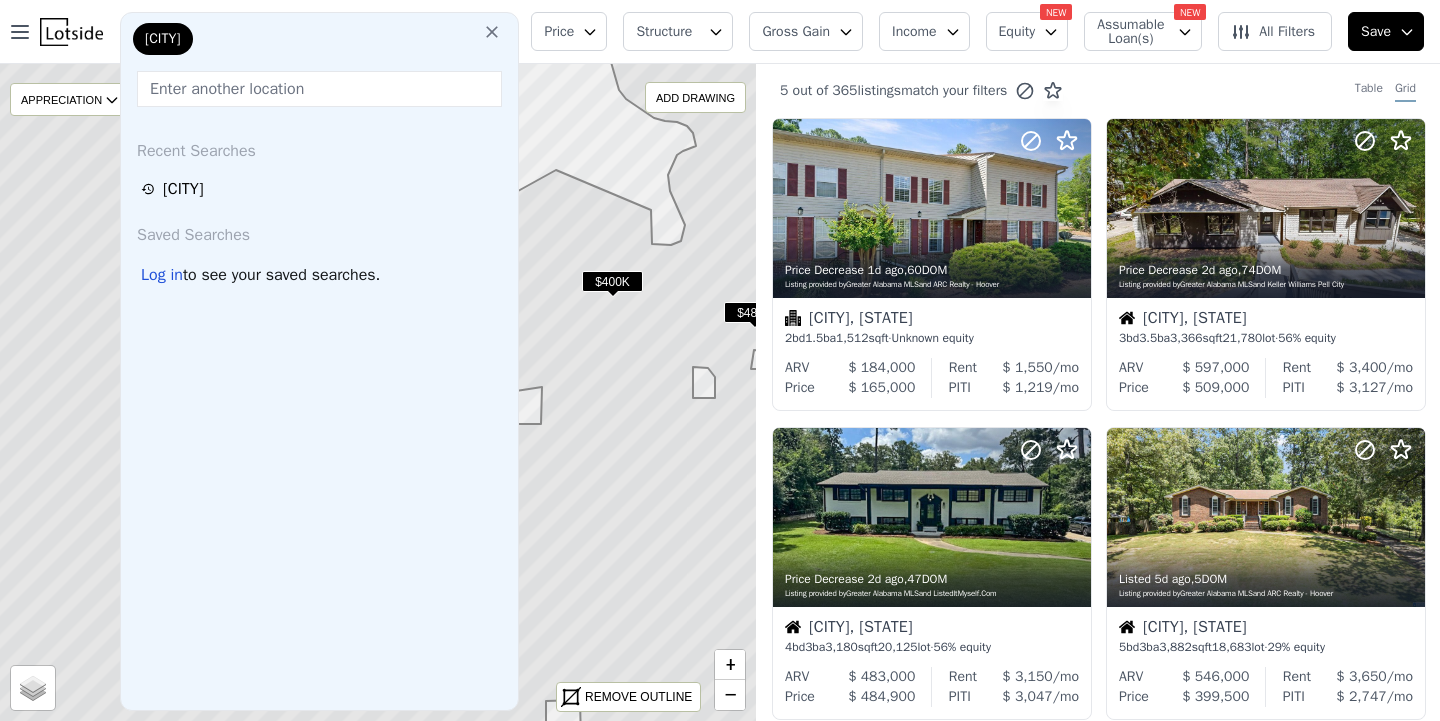 click 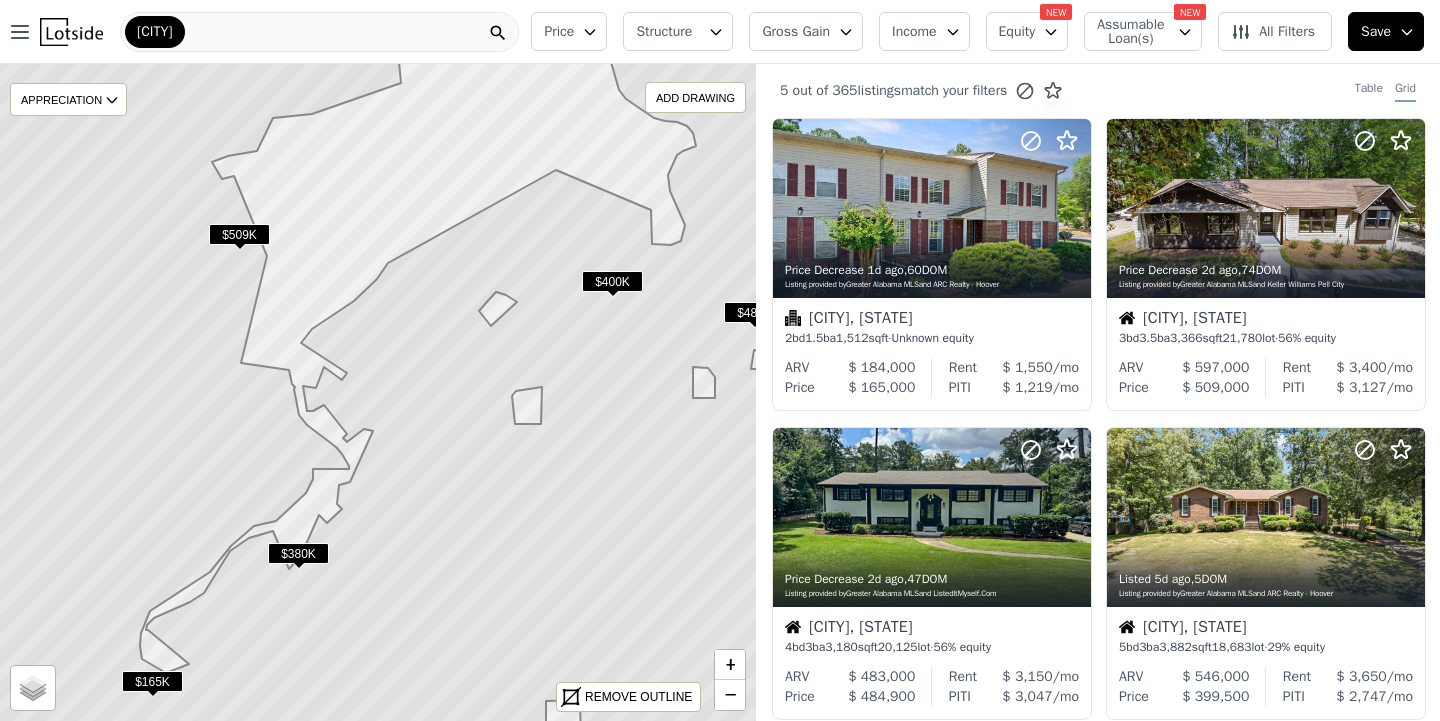 click on "$509K" at bounding box center (239, 234) 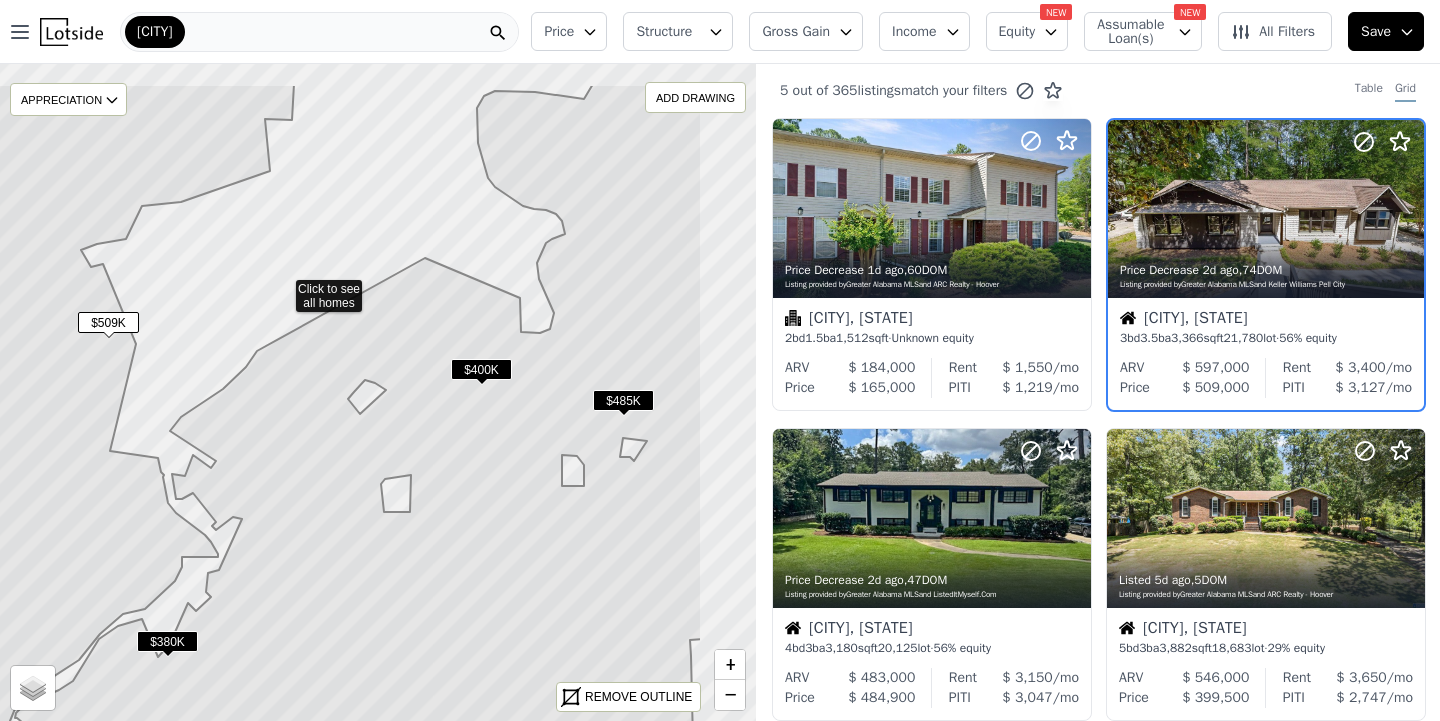 drag, startPoint x: 413, startPoint y: 197, endPoint x: 281, endPoint y: 286, distance: 159.20113 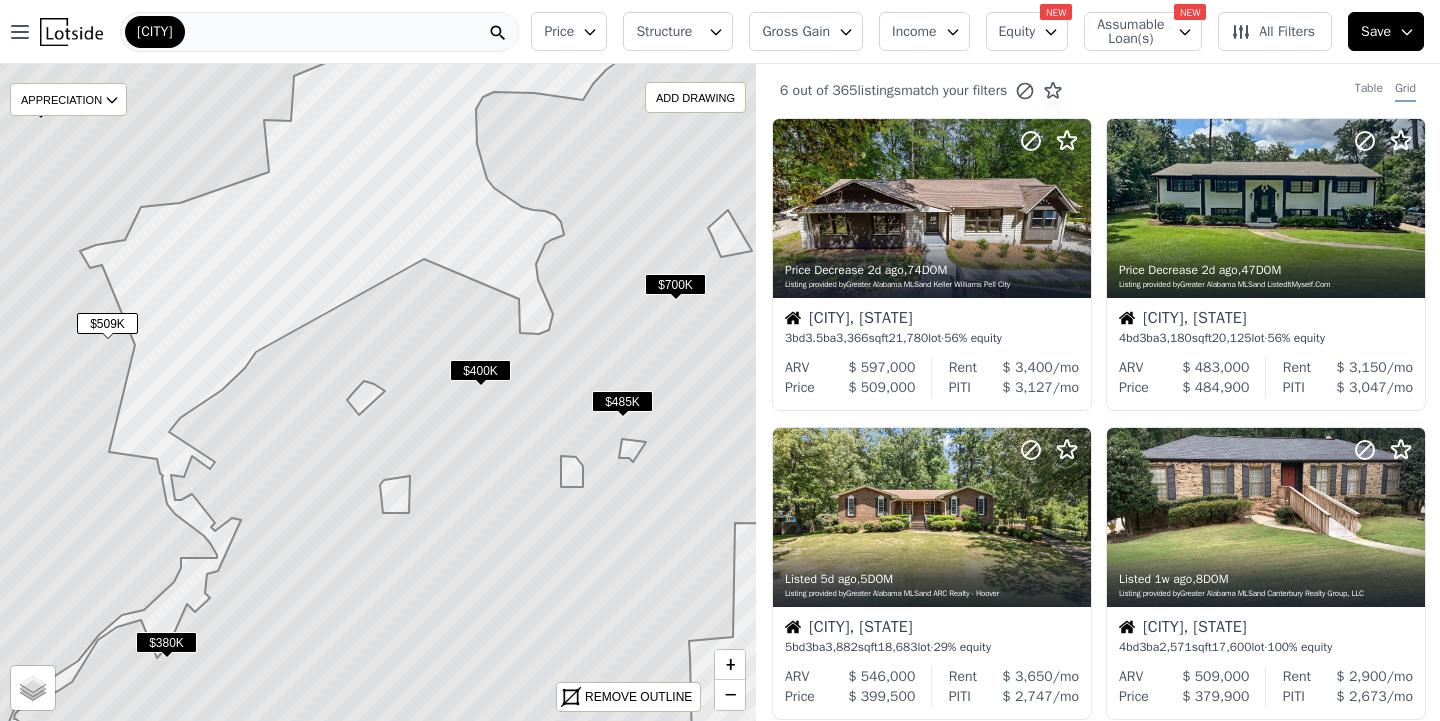 click on "$700K" at bounding box center [675, 284] 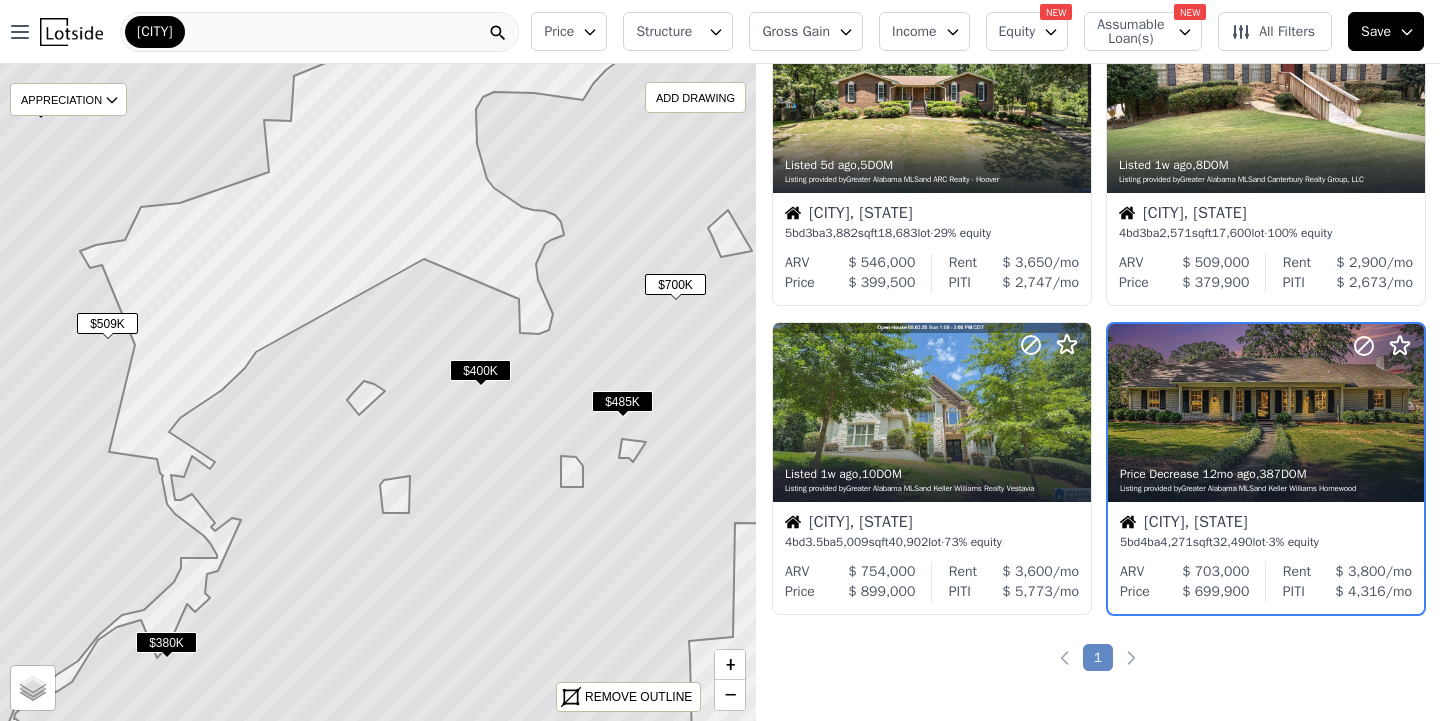 scroll, scrollTop: 461, scrollLeft: 0, axis: vertical 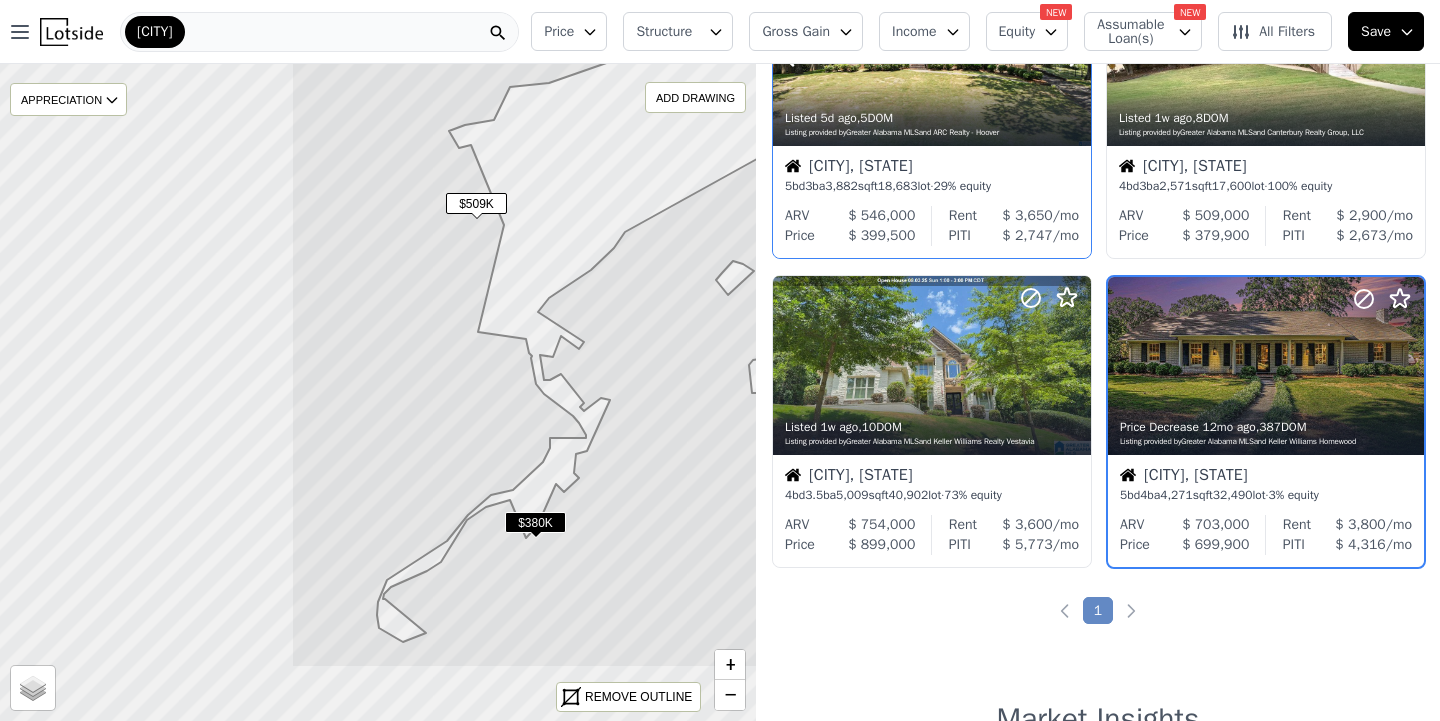 drag, startPoint x: 410, startPoint y: 251, endPoint x: 778, endPoint y: 131, distance: 387.07104 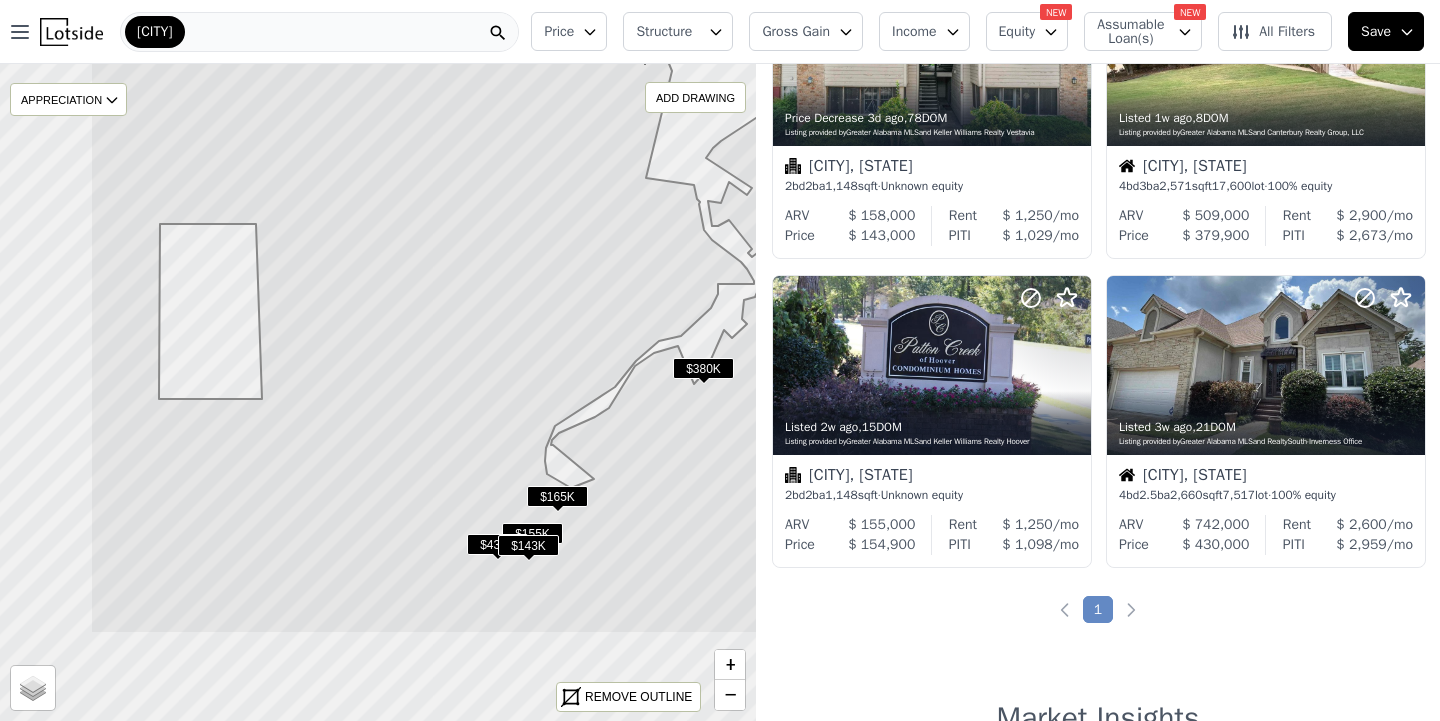 drag, startPoint x: 404, startPoint y: 326, endPoint x: 573, endPoint y: 173, distance: 227.9693 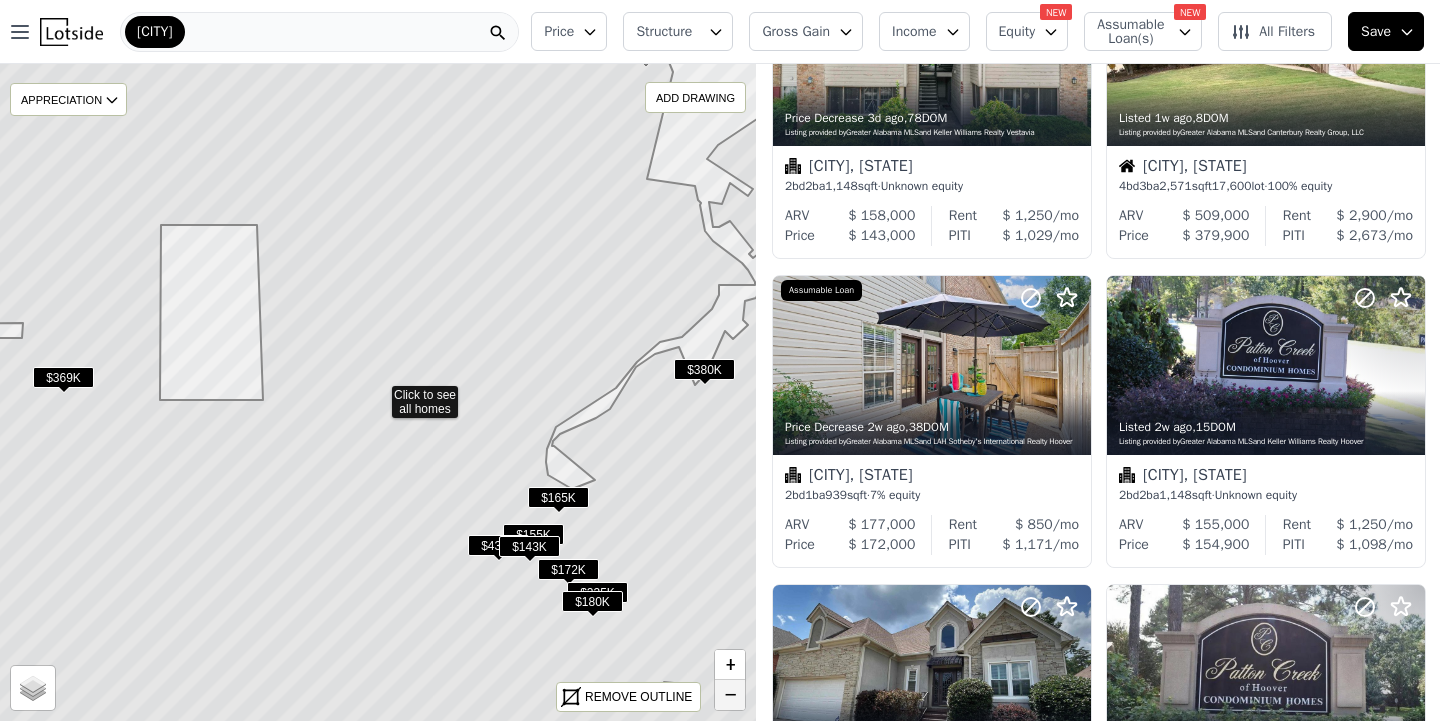click on "−" at bounding box center [730, 695] 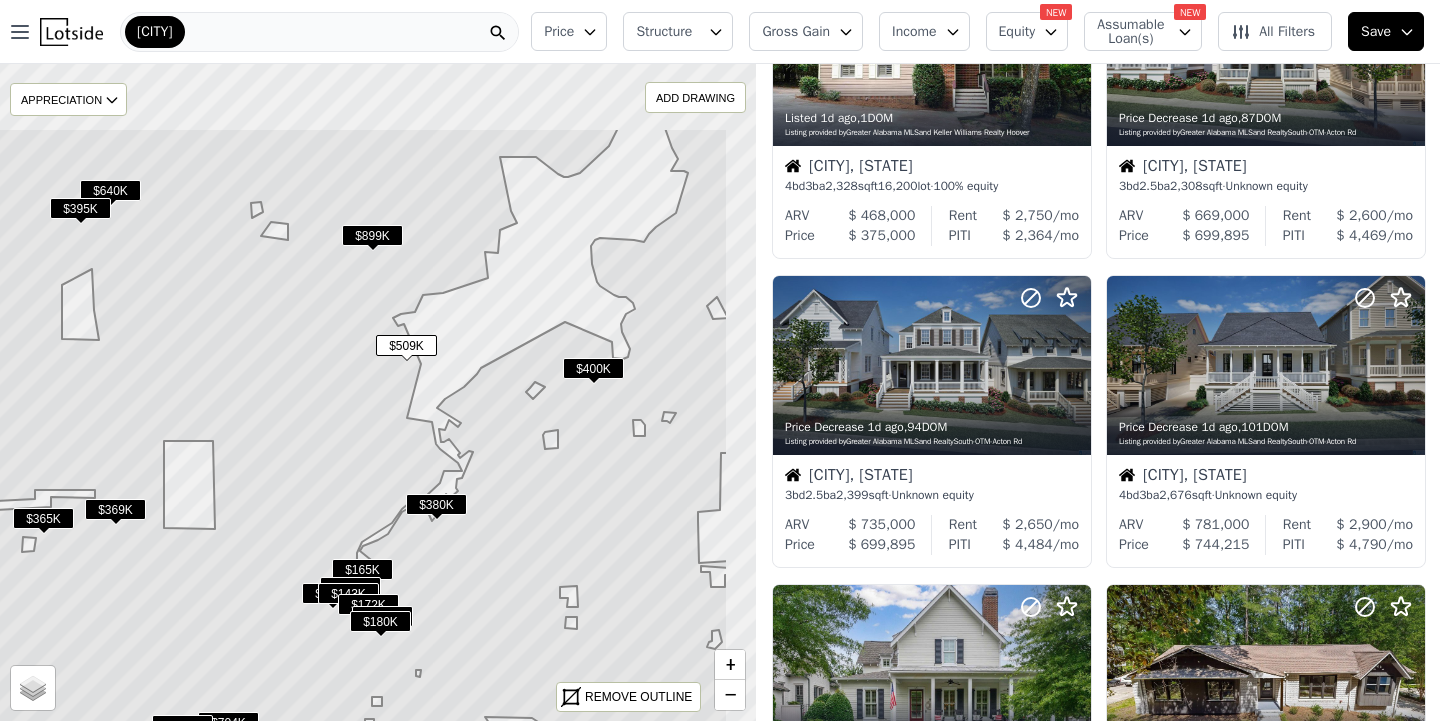 drag, startPoint x: 699, startPoint y: 579, endPoint x: 594, endPoint y: 711, distance: 168.66832 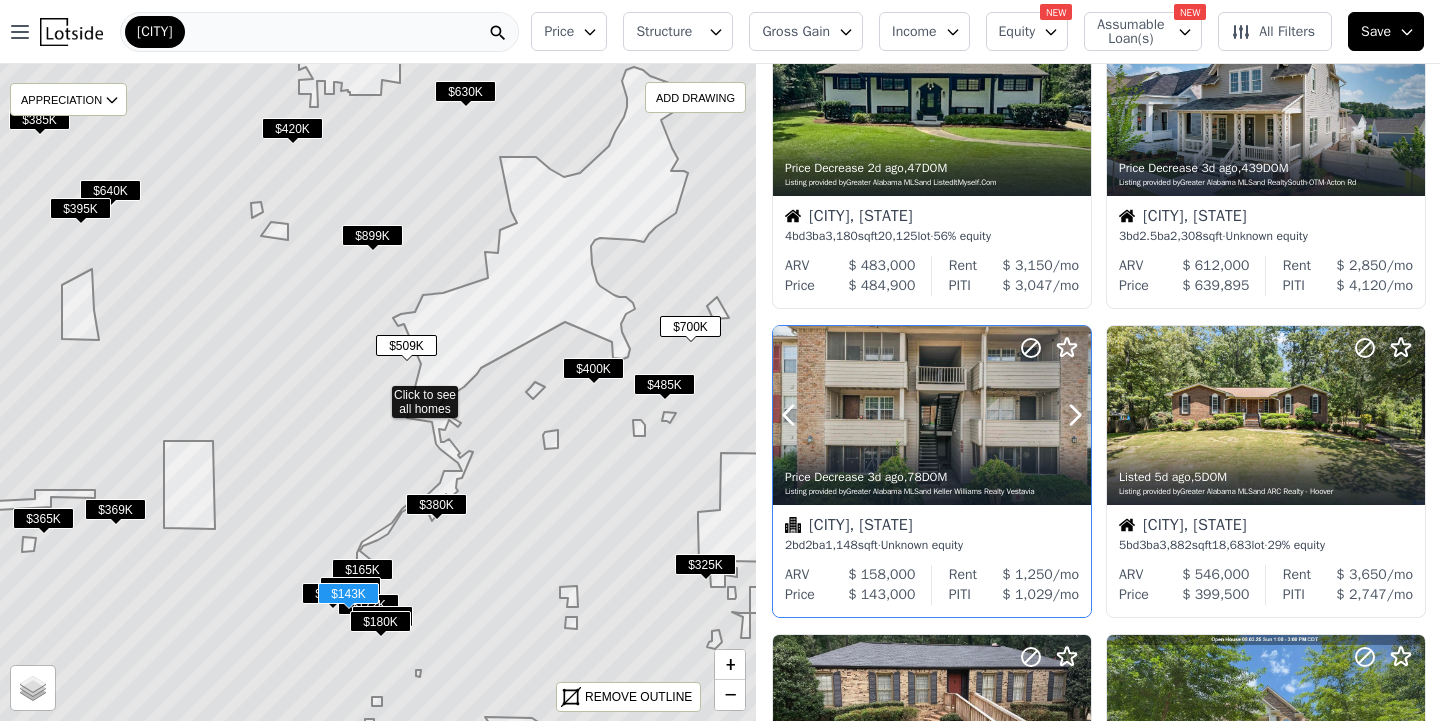 scroll, scrollTop: 379, scrollLeft: 0, axis: vertical 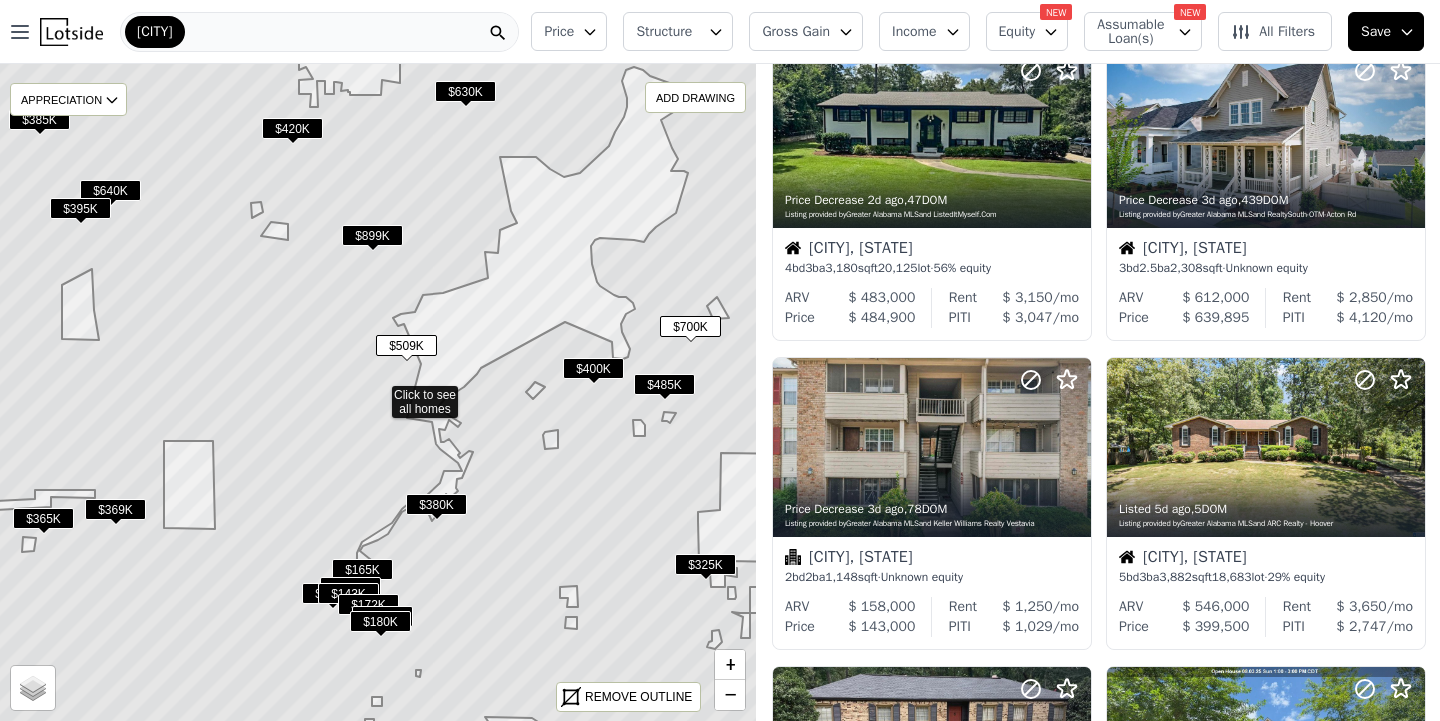 click on "$700K" at bounding box center (690, 326) 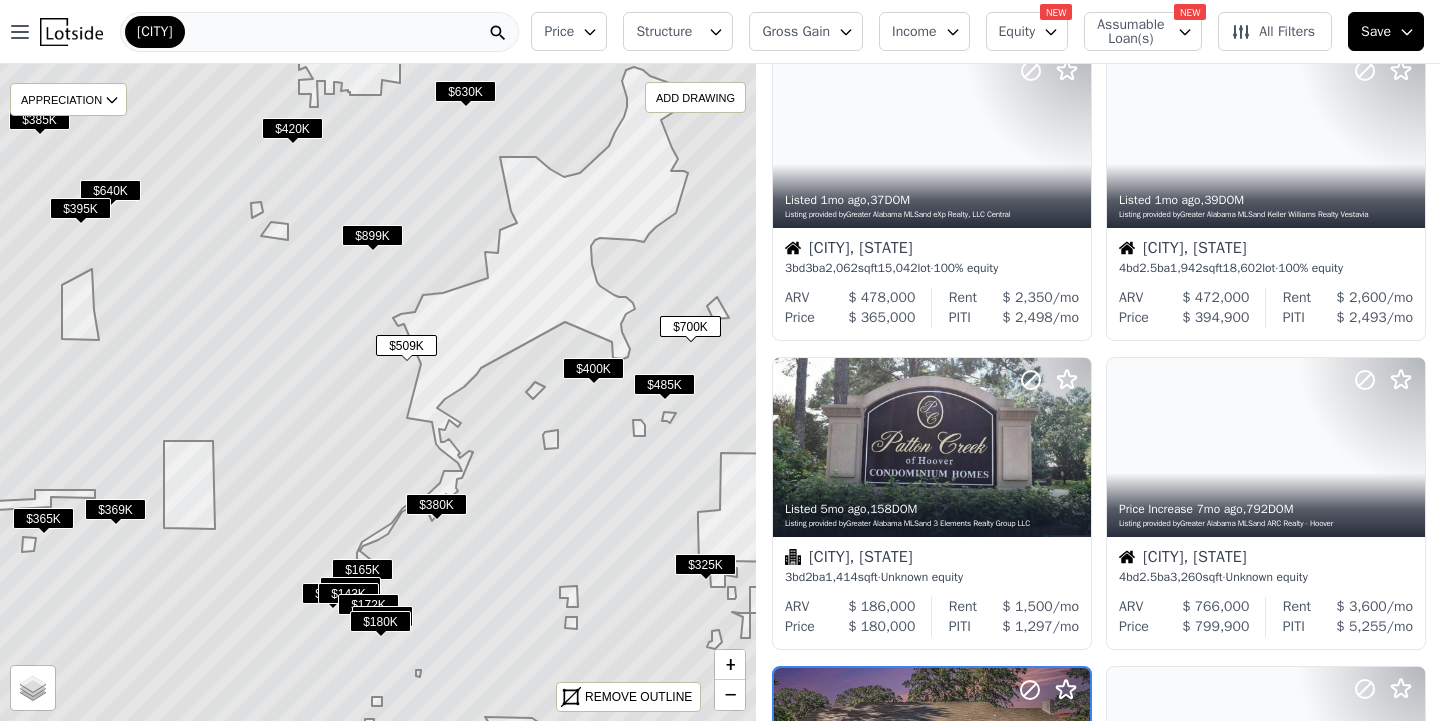 scroll, scrollTop: 771, scrollLeft: 0, axis: vertical 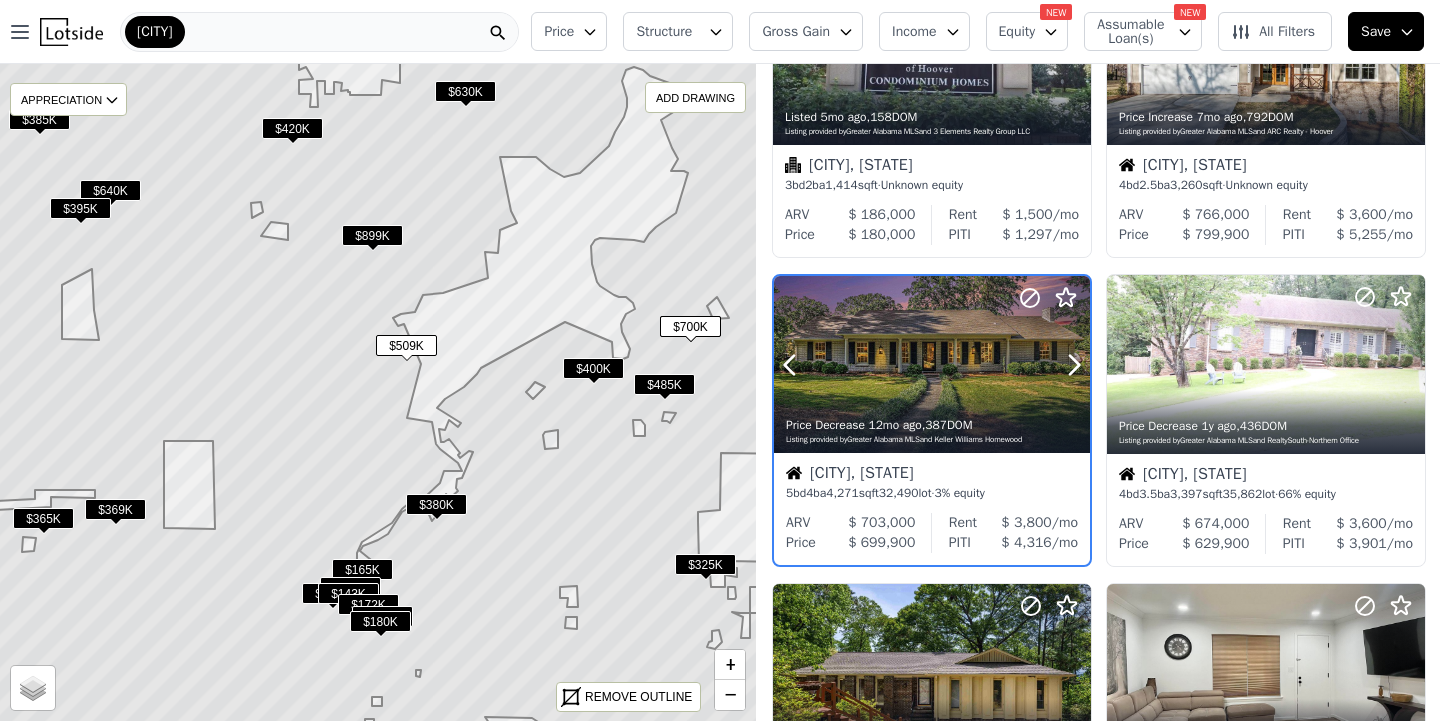 click at bounding box center [1026, 340] 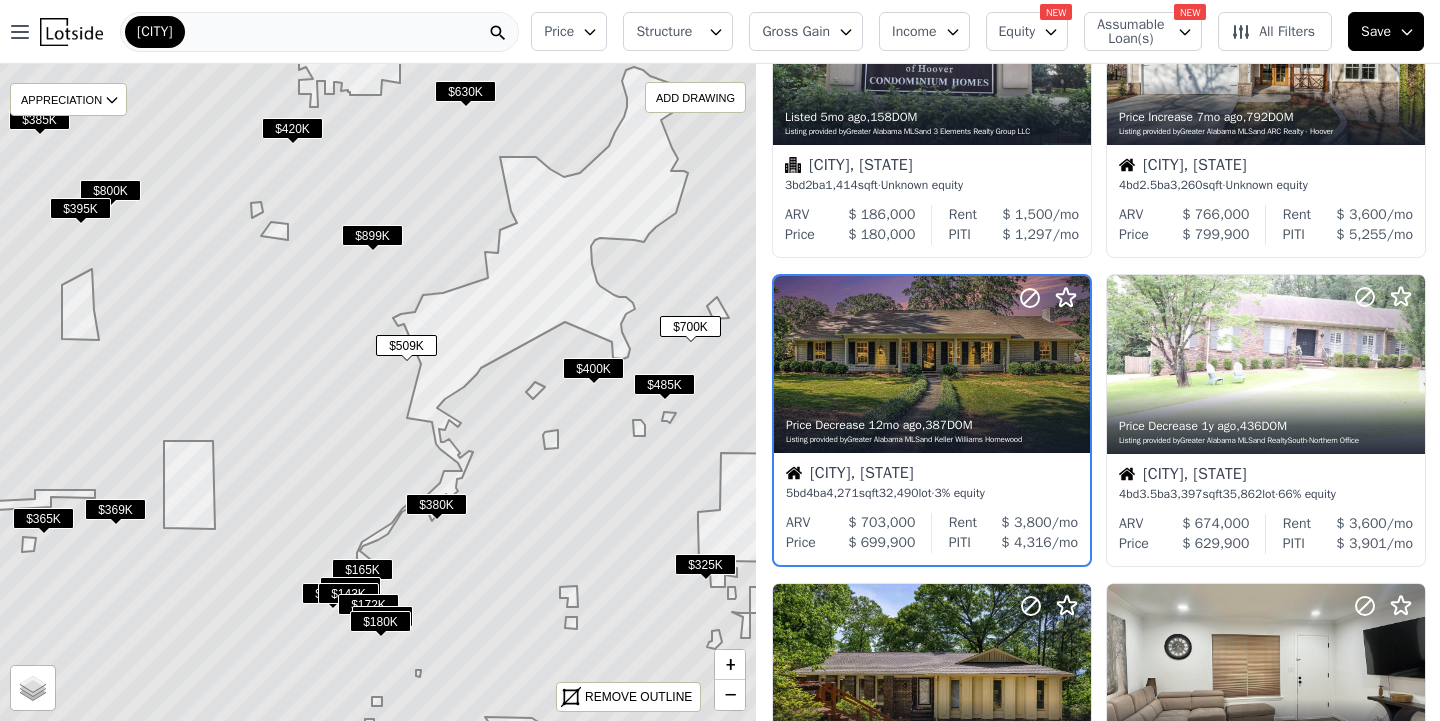 click on "Price" at bounding box center (559, 32) 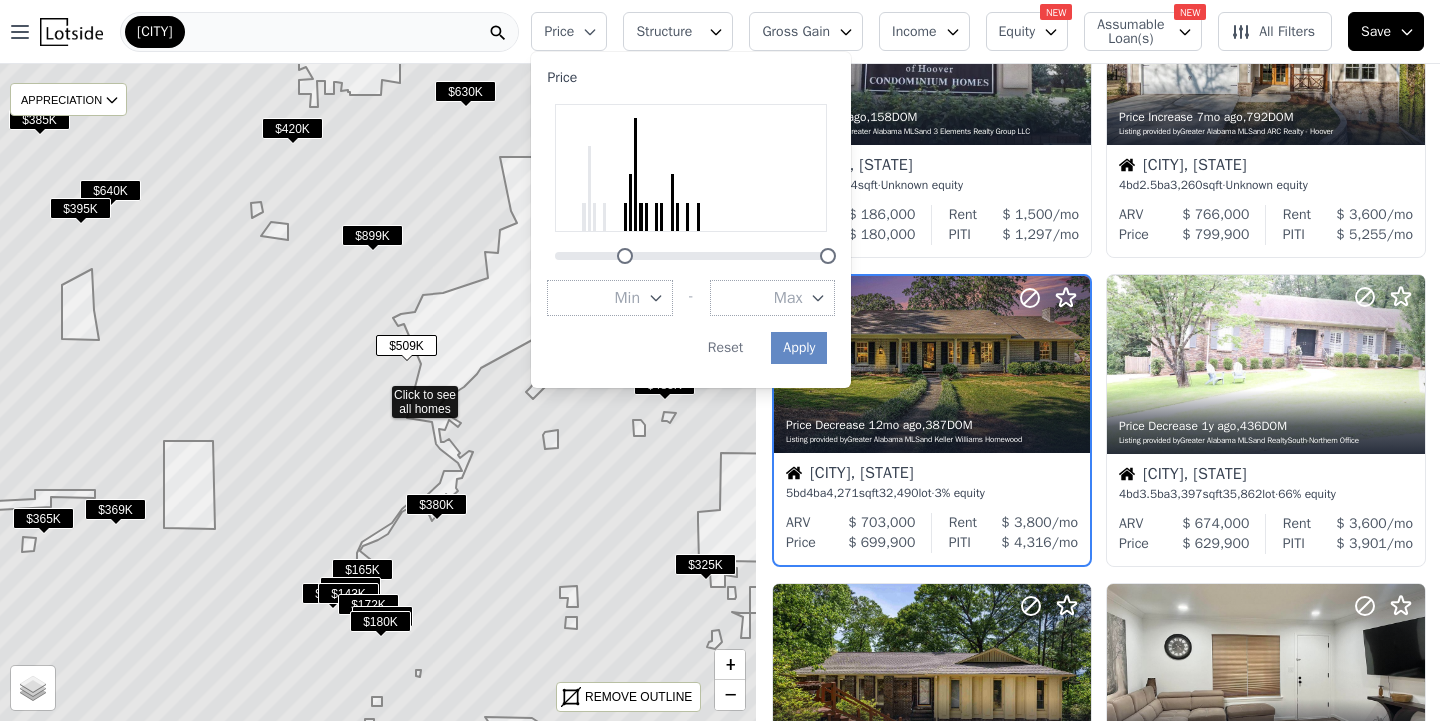 drag, startPoint x: 533, startPoint y: 253, endPoint x: 600, endPoint y: 252, distance: 67.00746 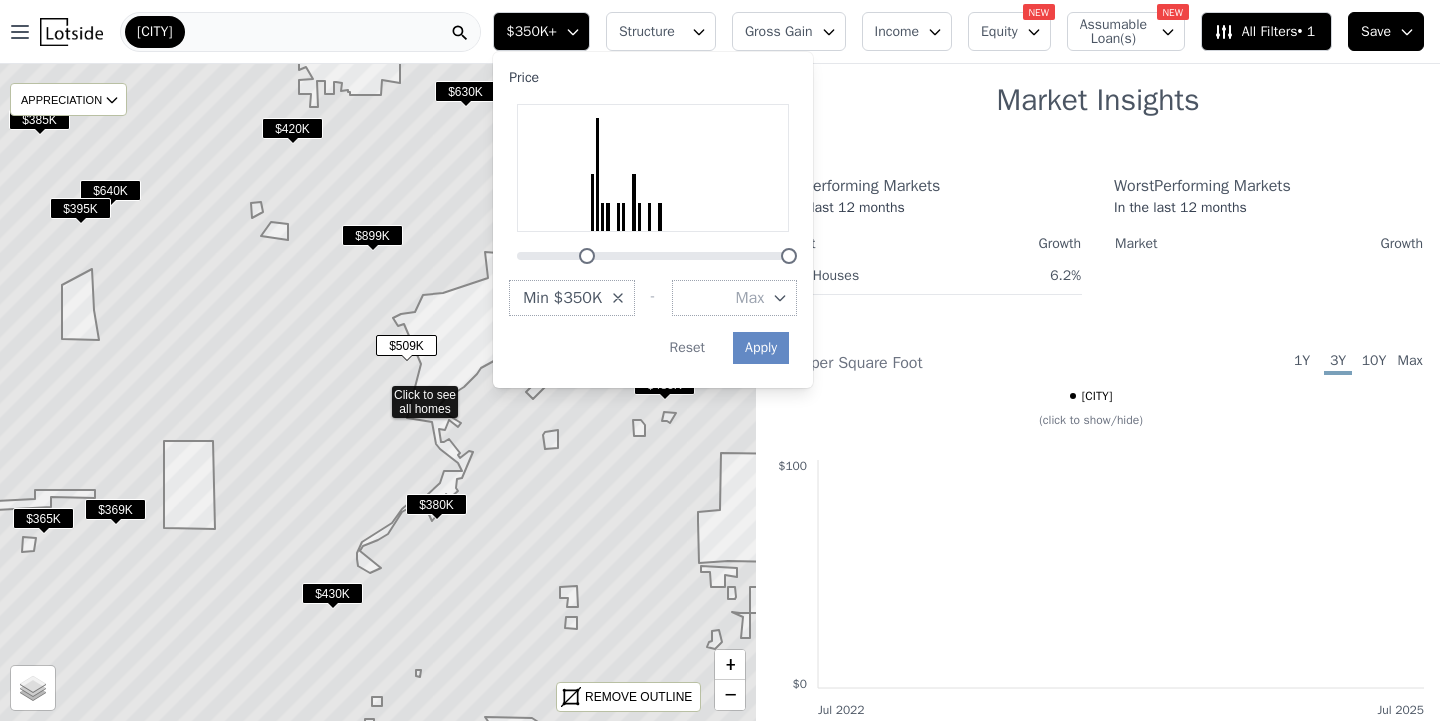 click on "Min $350K" at bounding box center [562, 298] 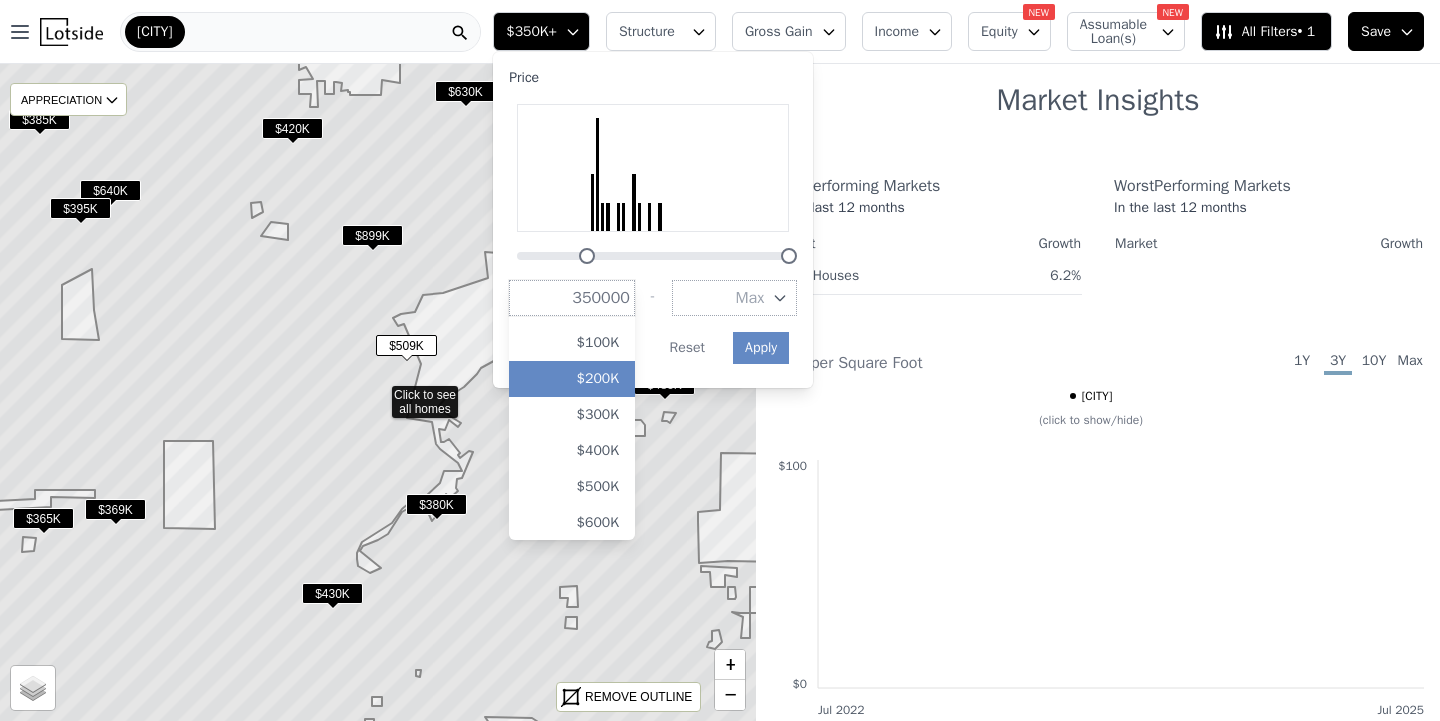 scroll, scrollTop: 32, scrollLeft: 0, axis: vertical 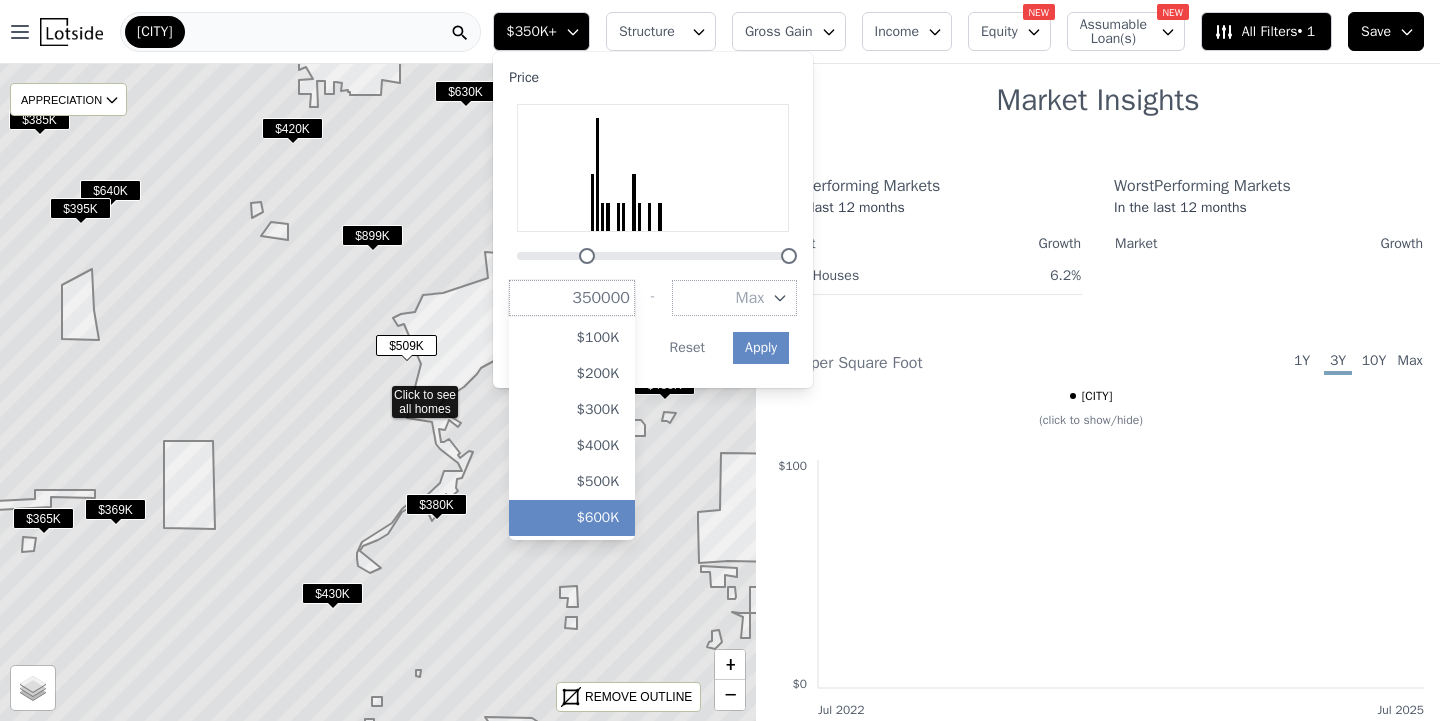 click on "$600K" at bounding box center (572, 518) 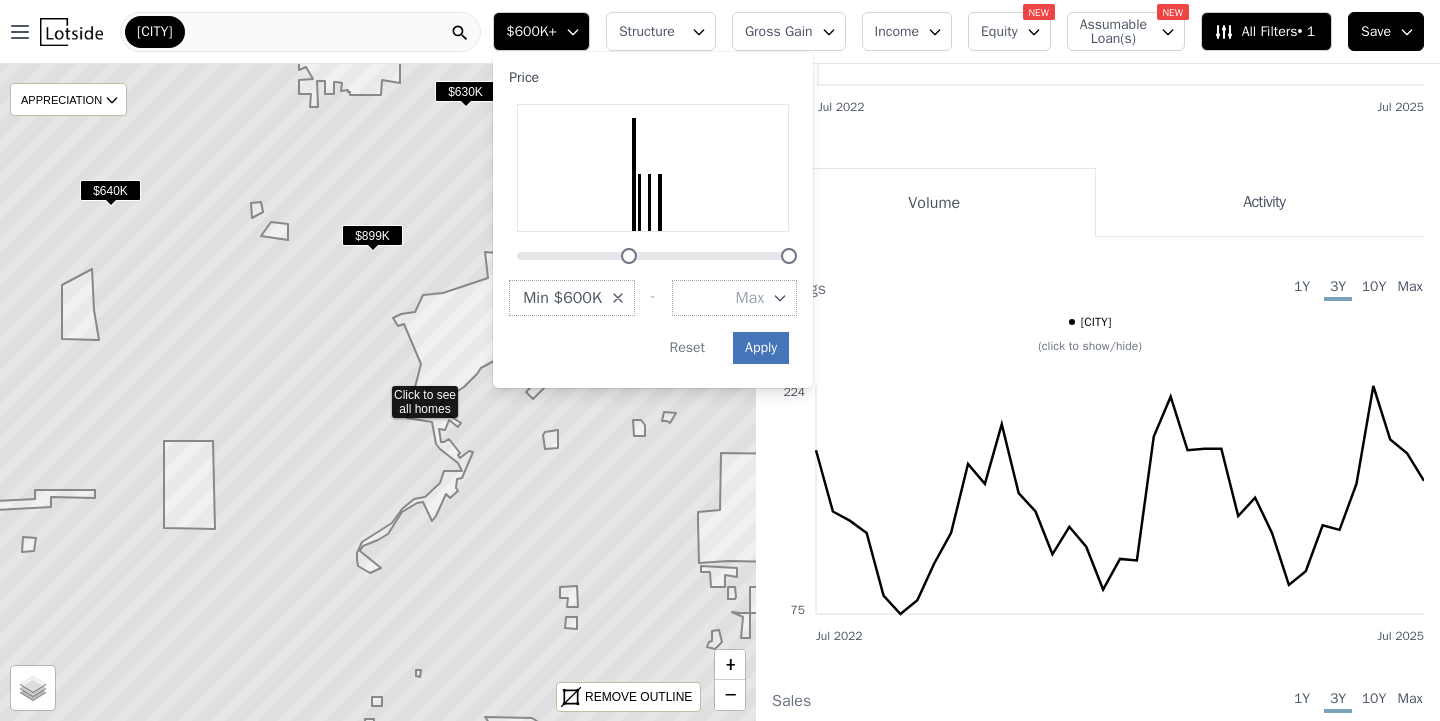 click on "Apply" at bounding box center [761, 348] 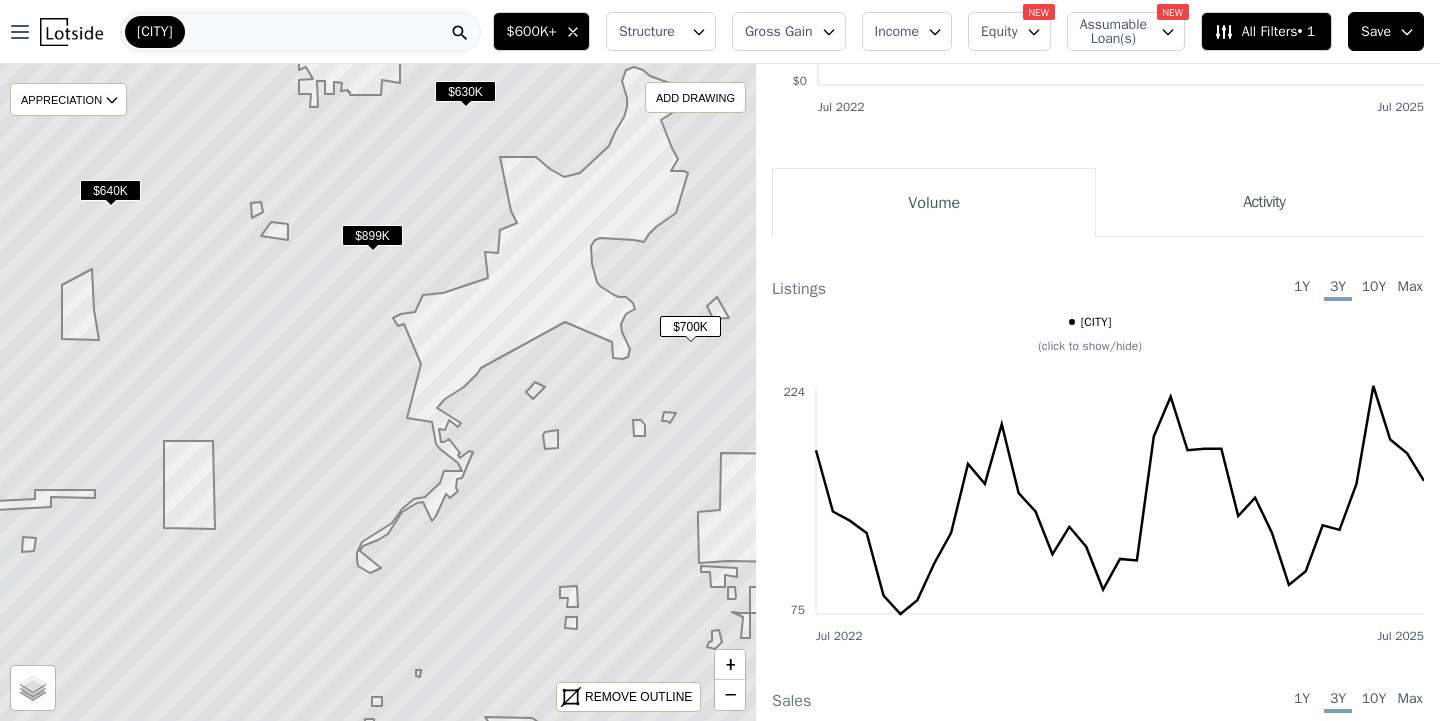 click on "$640K" at bounding box center [110, 190] 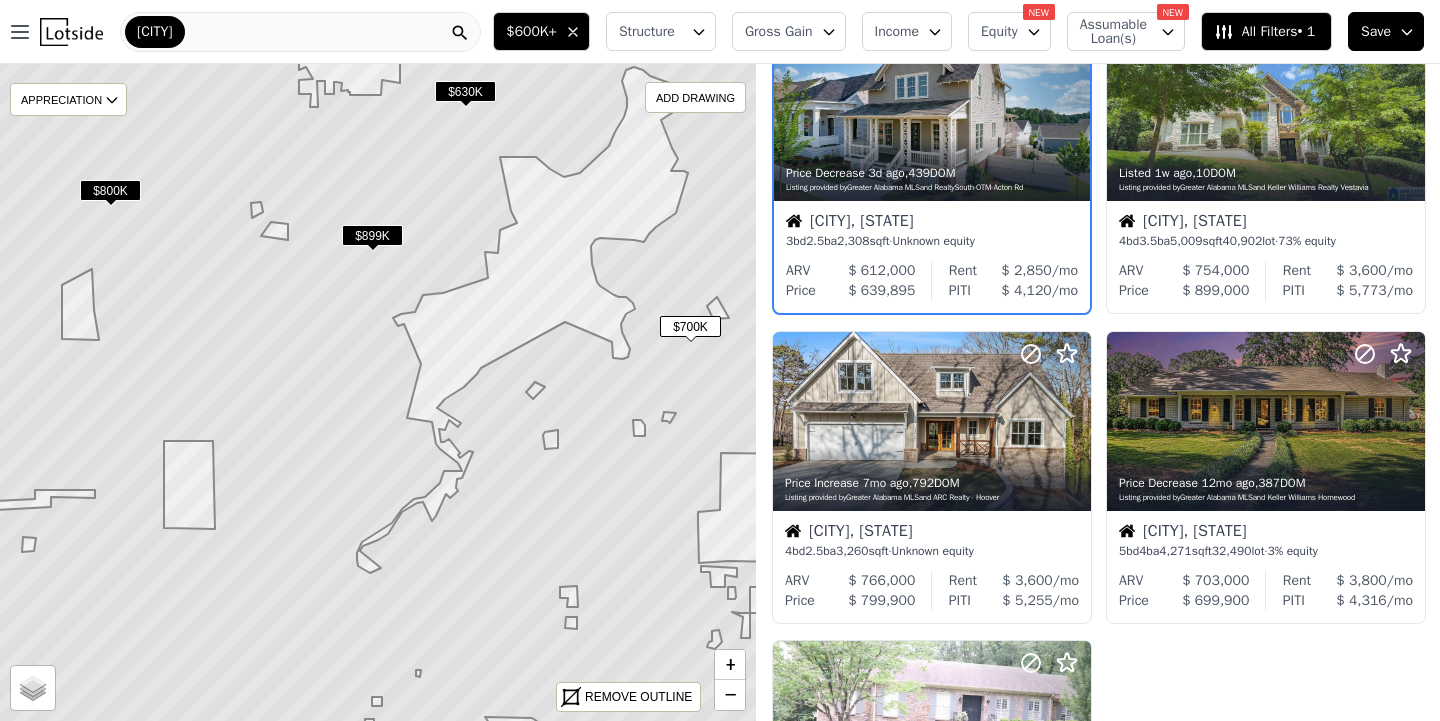 scroll, scrollTop: 0, scrollLeft: 0, axis: both 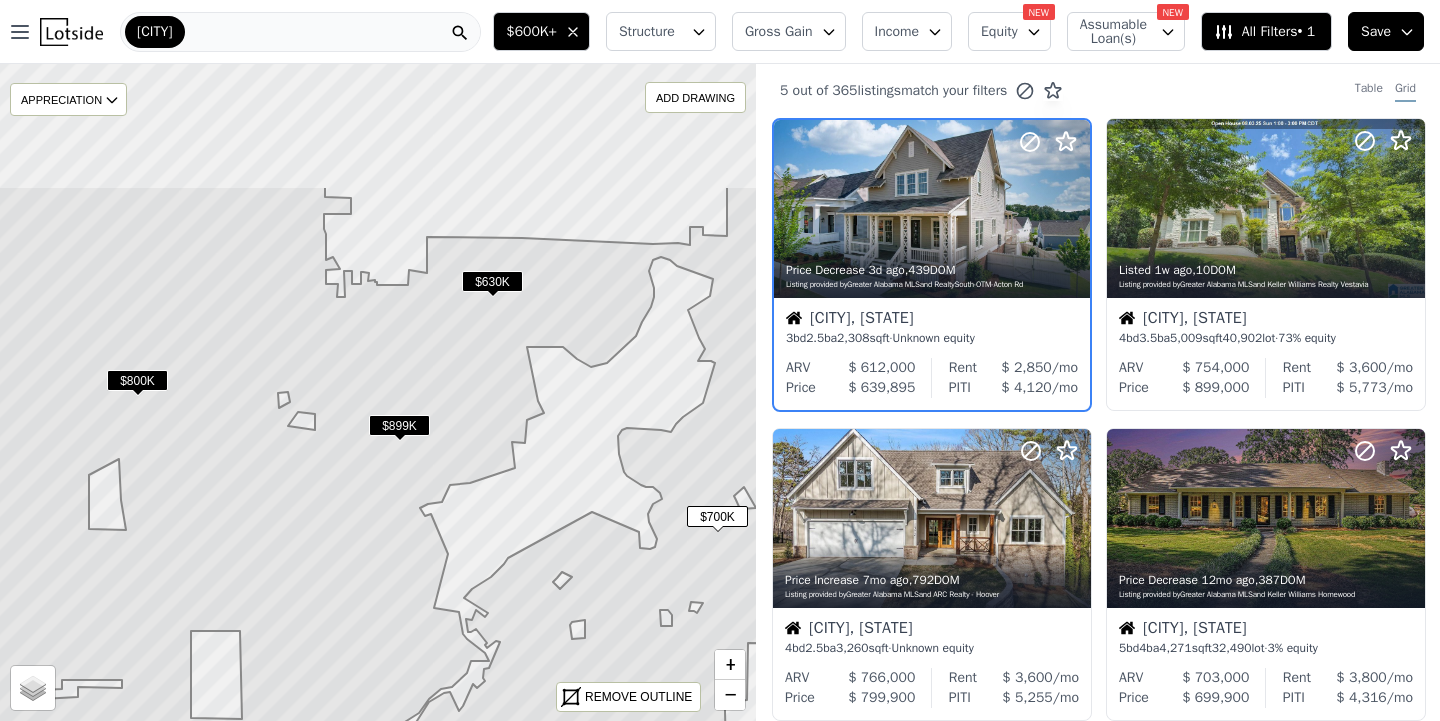 drag, startPoint x: 470, startPoint y: 209, endPoint x: 505, endPoint y: 465, distance: 258.3815 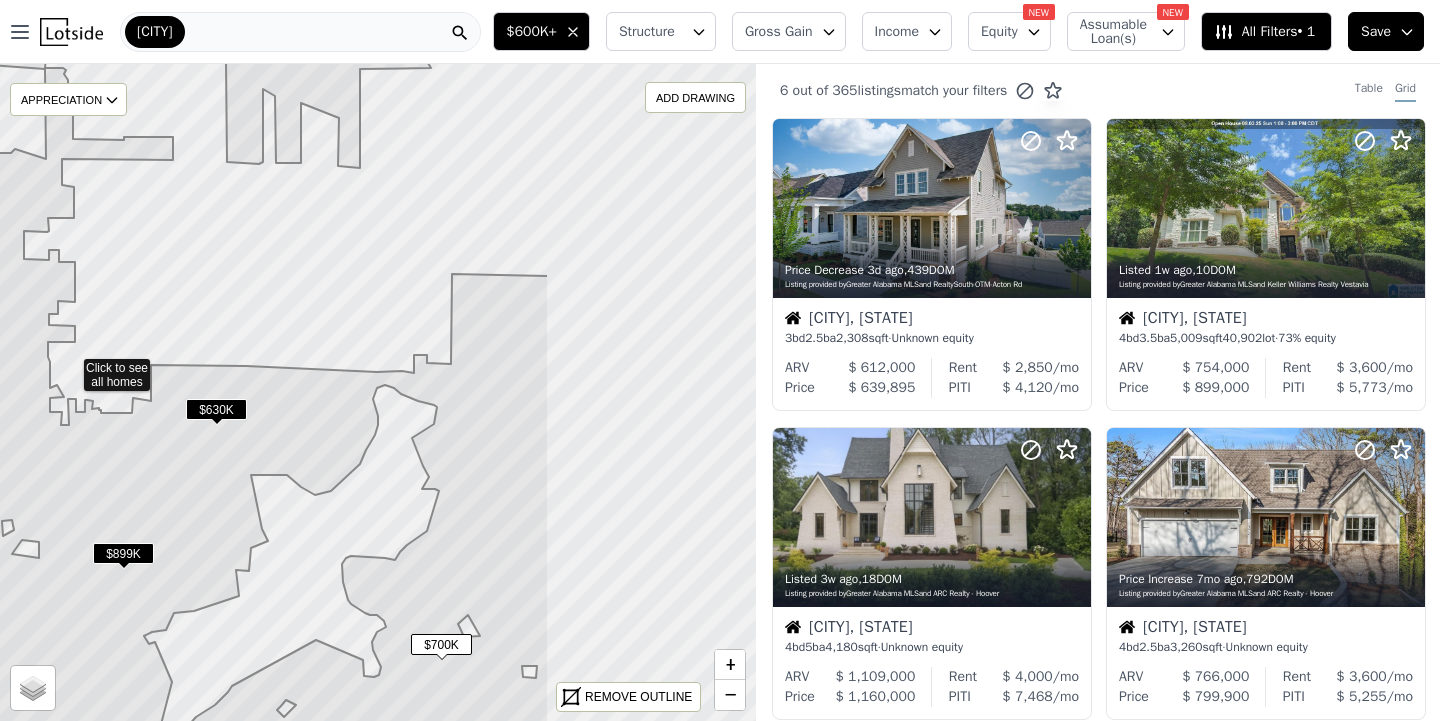 drag, startPoint x: 354, startPoint y: 304, endPoint x: 75, endPoint y: 363, distance: 285.17014 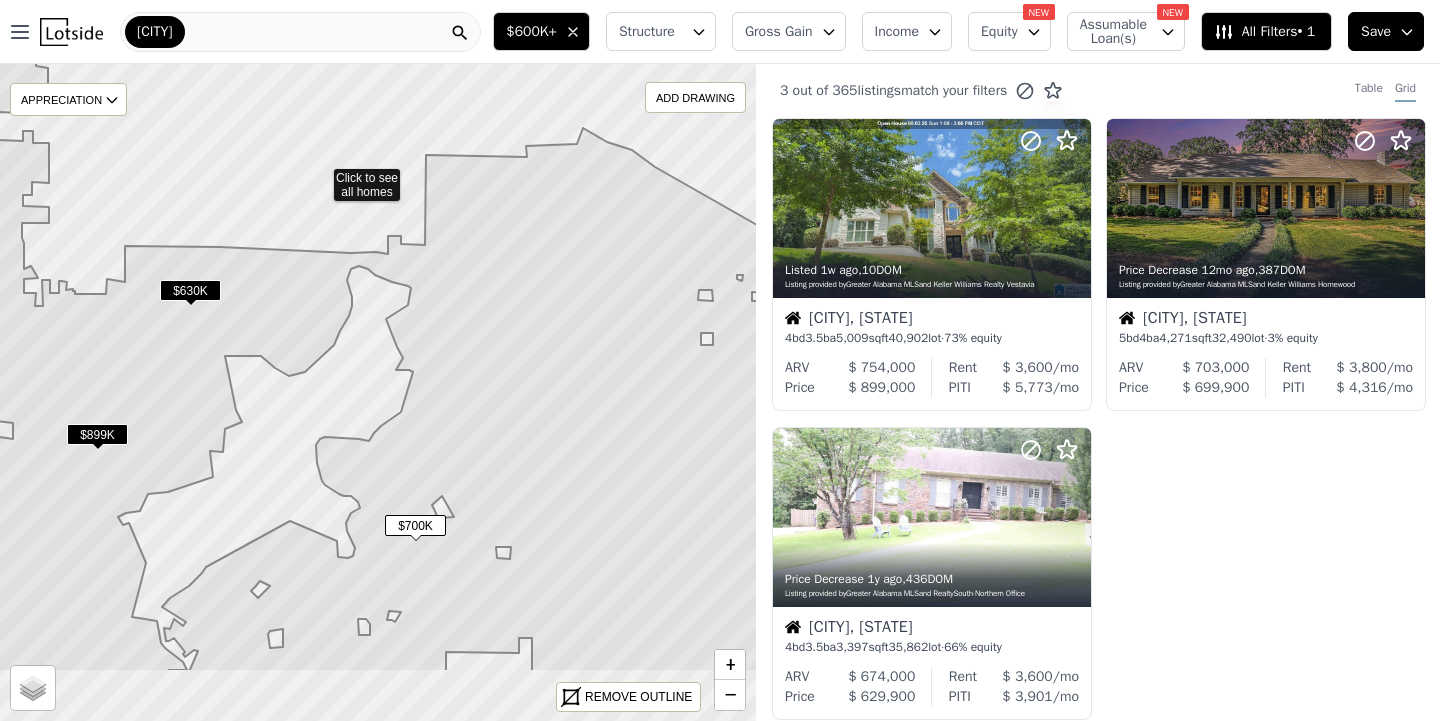 drag, startPoint x: 359, startPoint y: 309, endPoint x: 242, endPoint y: -4, distance: 334.15265 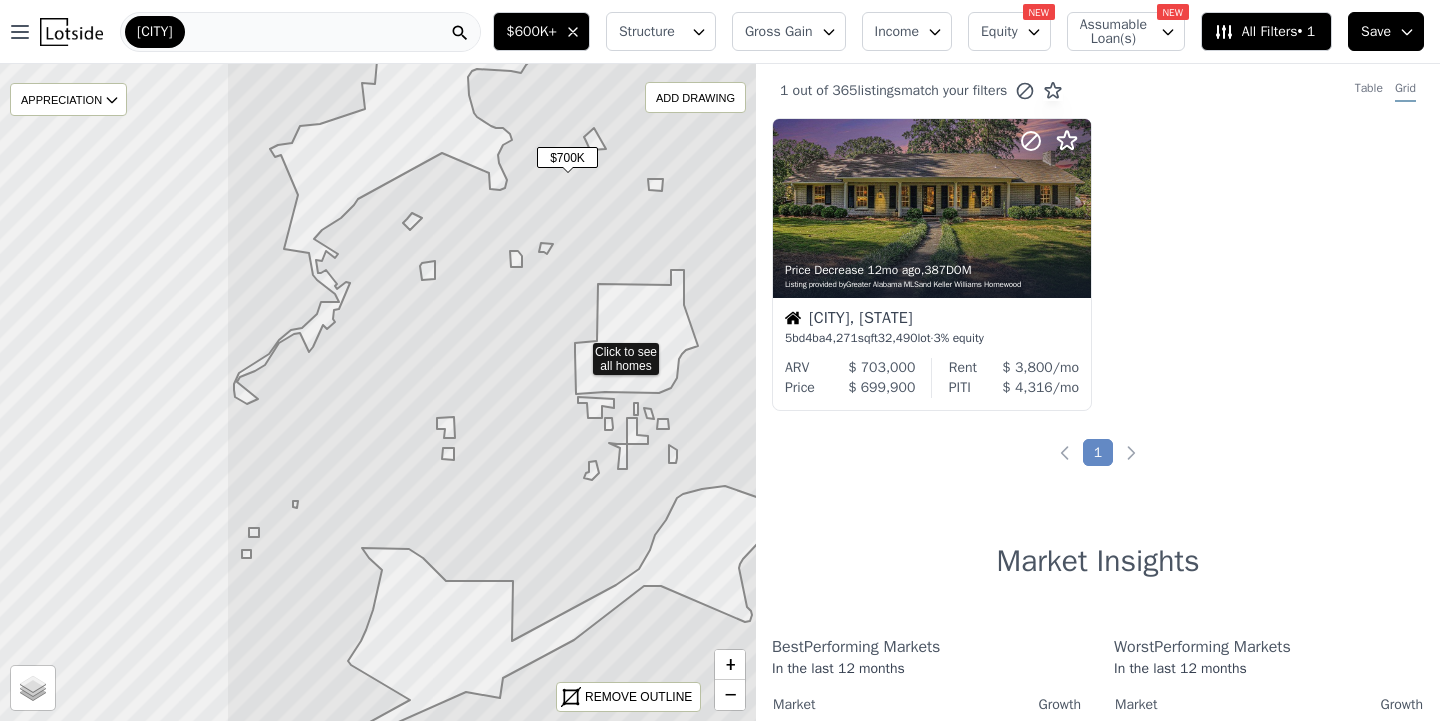 drag, startPoint x: 275, startPoint y: 380, endPoint x: 581, endPoint y: 348, distance: 307.66864 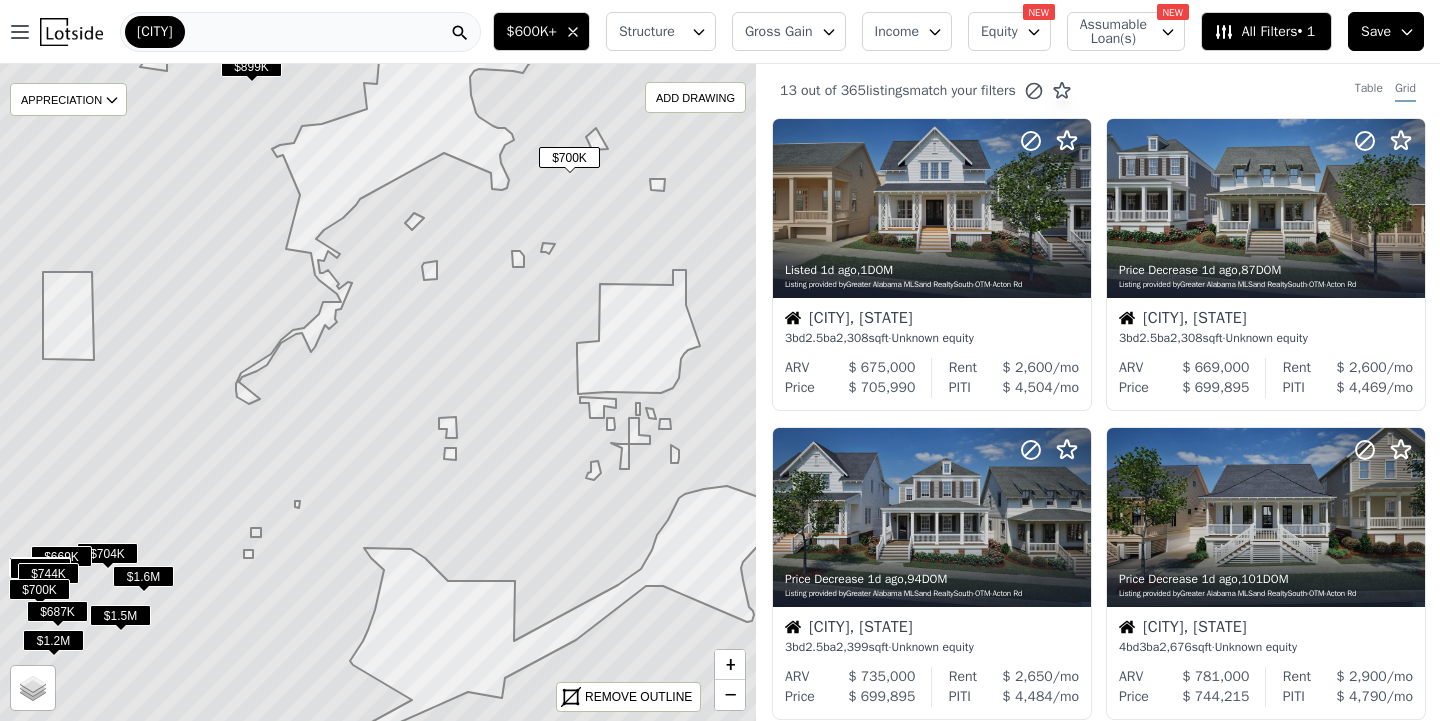 click on "$704K" at bounding box center (107, 553) 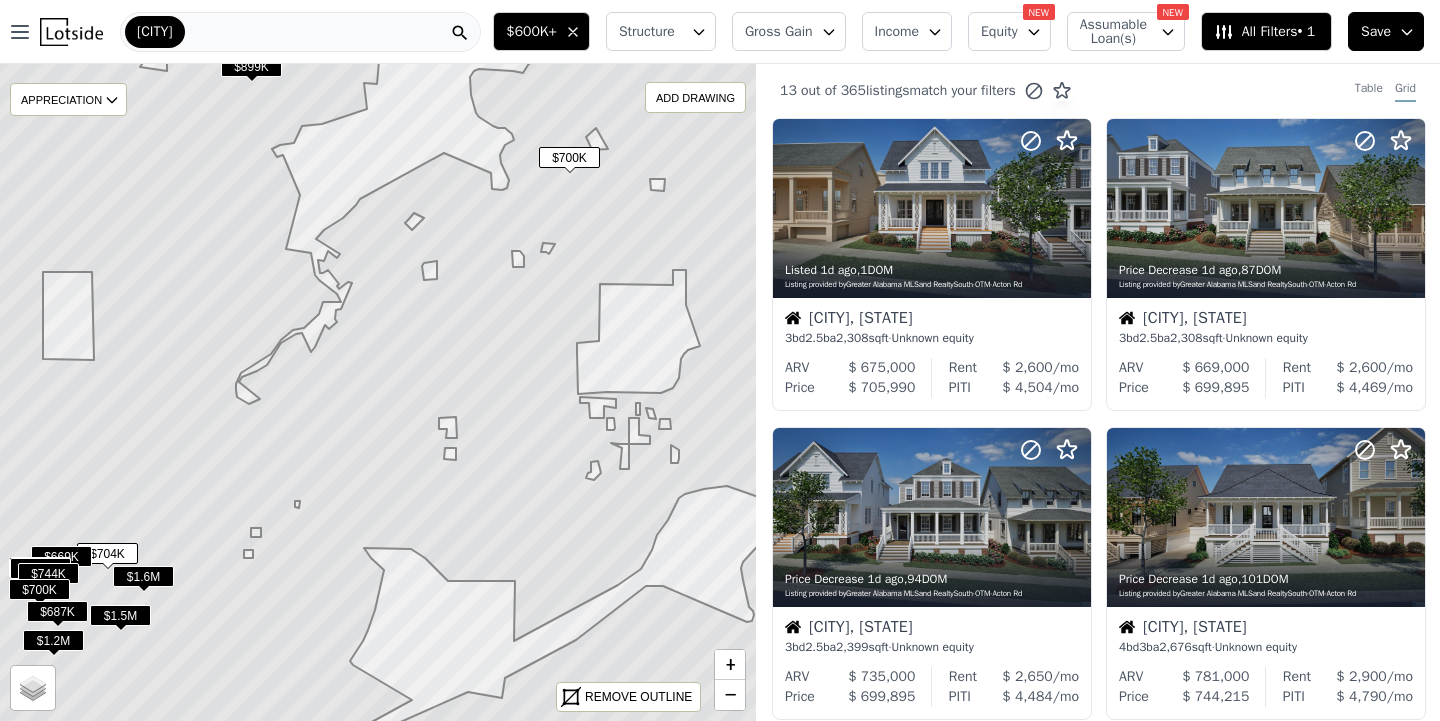 scroll, scrollTop: 461, scrollLeft: 0, axis: vertical 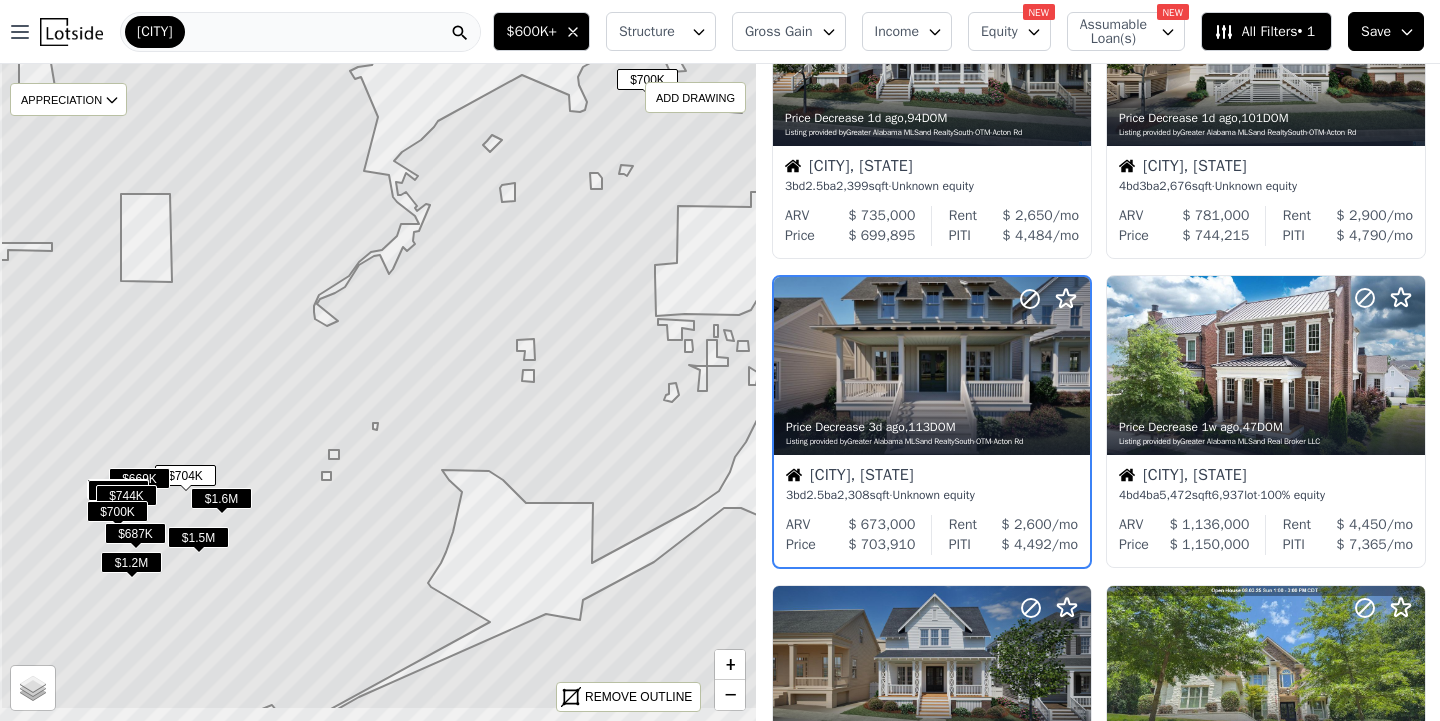 drag, startPoint x: 207, startPoint y: 501, endPoint x: 285, endPoint y: 423, distance: 110.308655 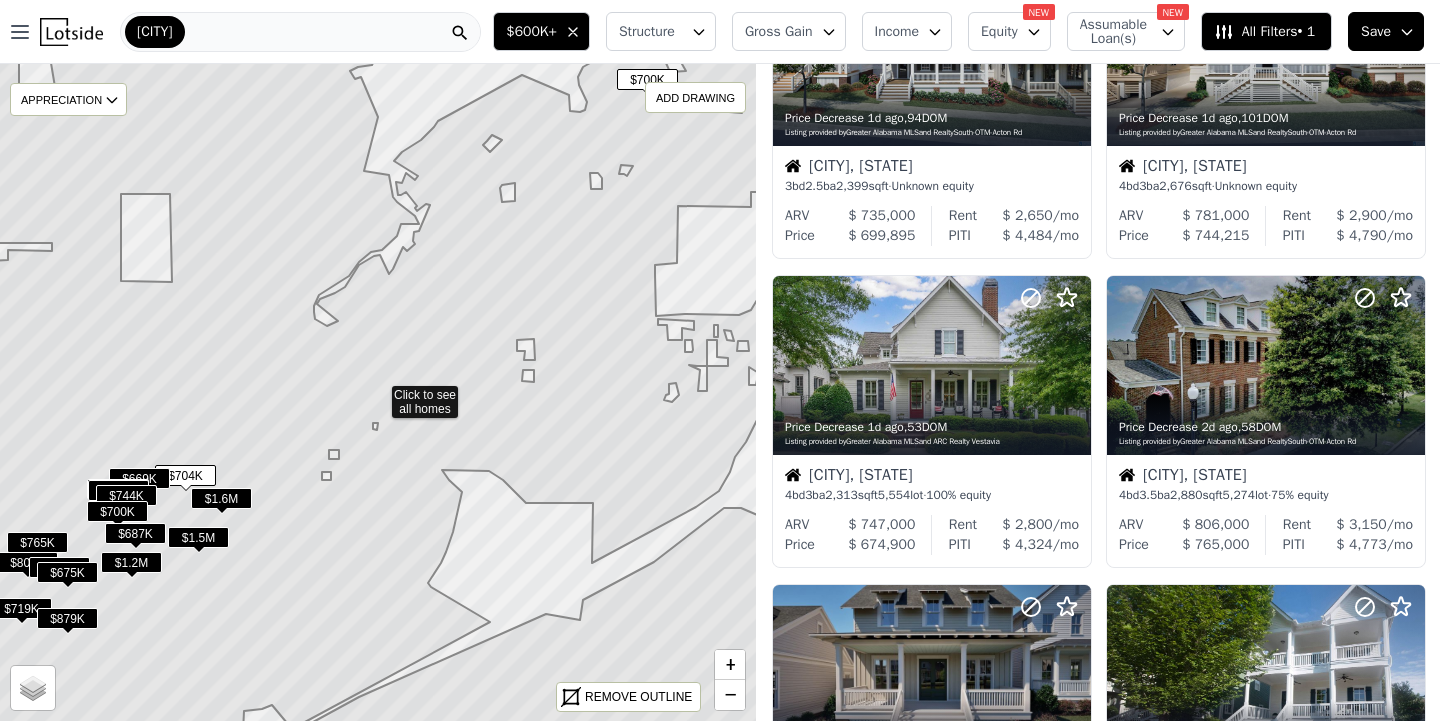 click 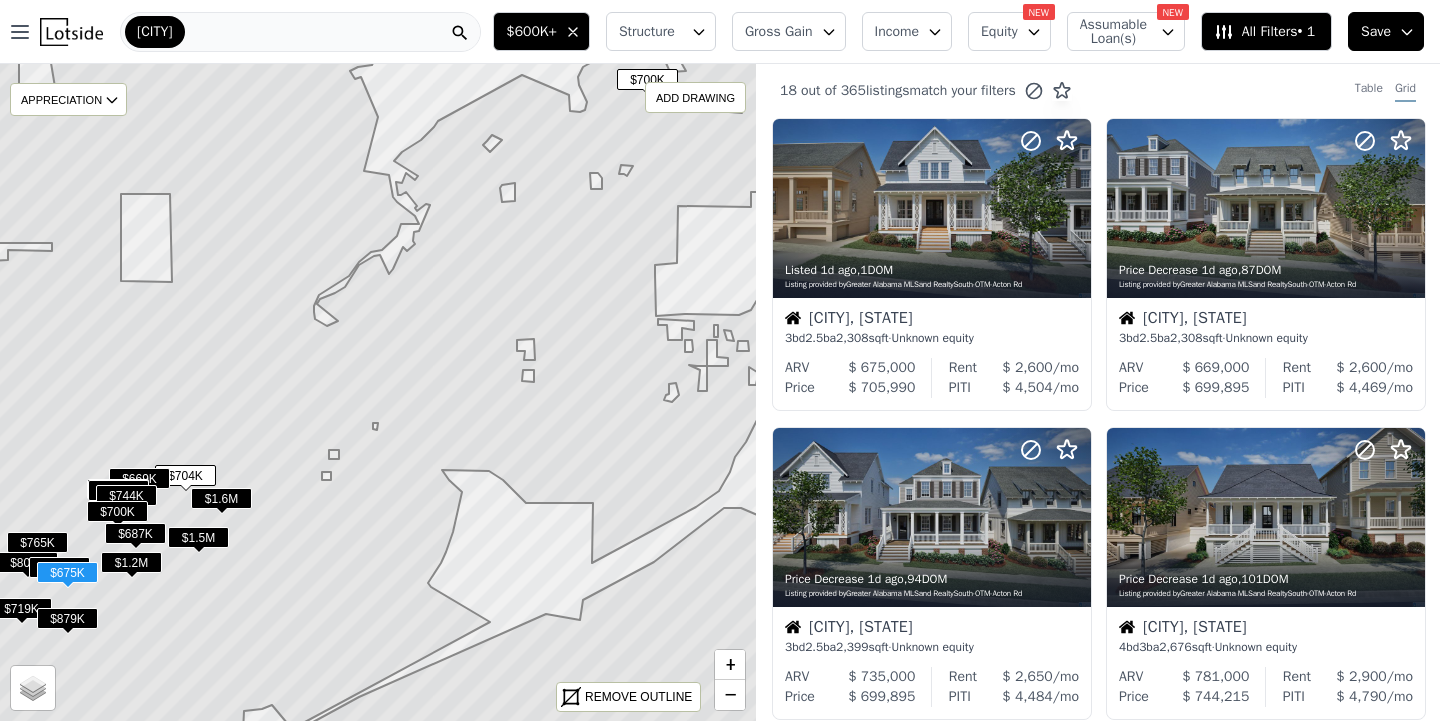 scroll, scrollTop: 0, scrollLeft: 0, axis: both 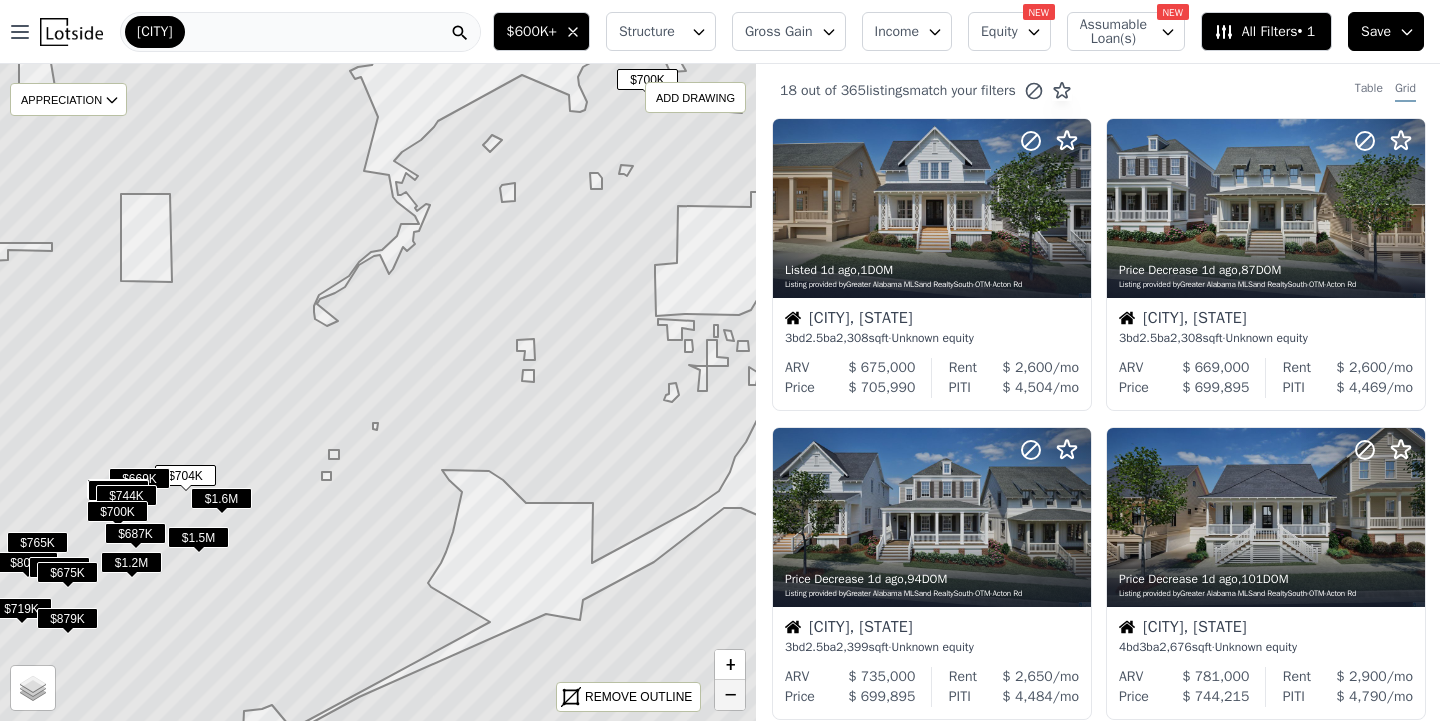 click on "−" at bounding box center (730, 695) 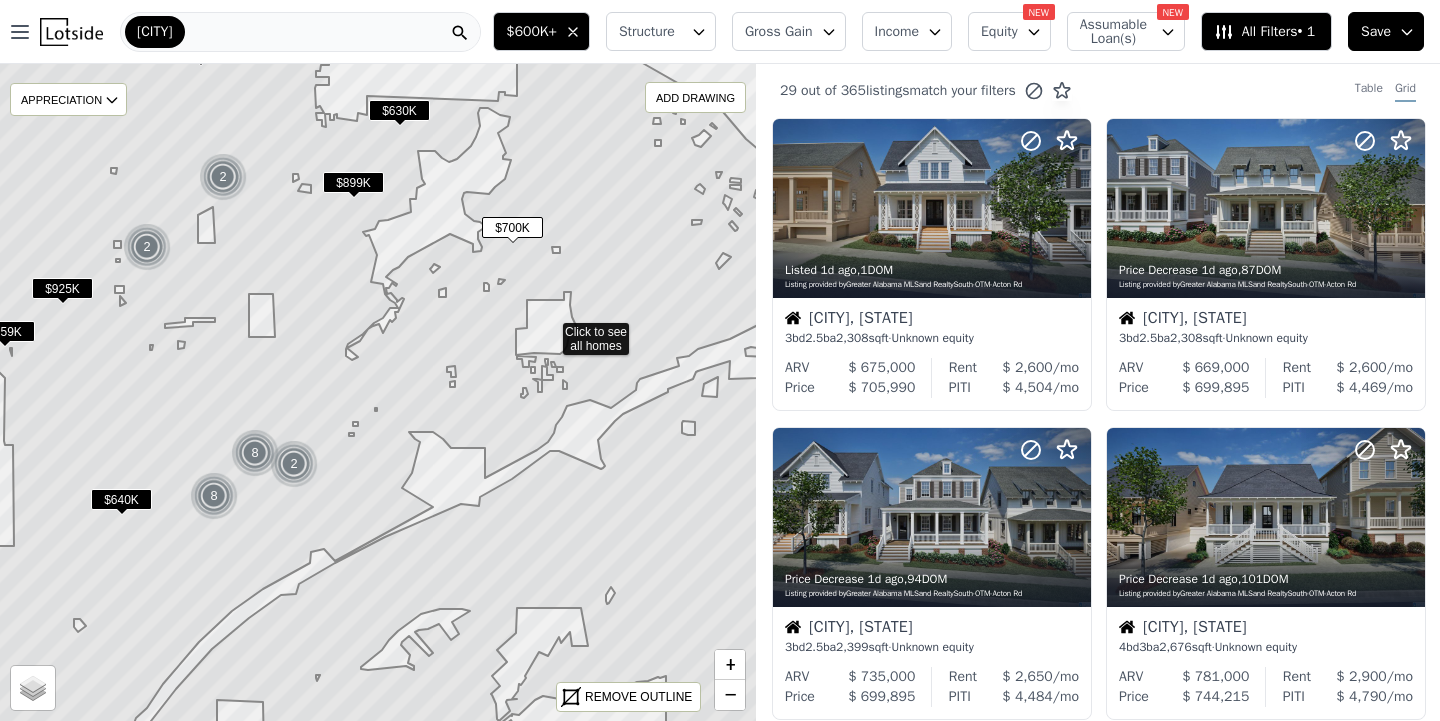 click 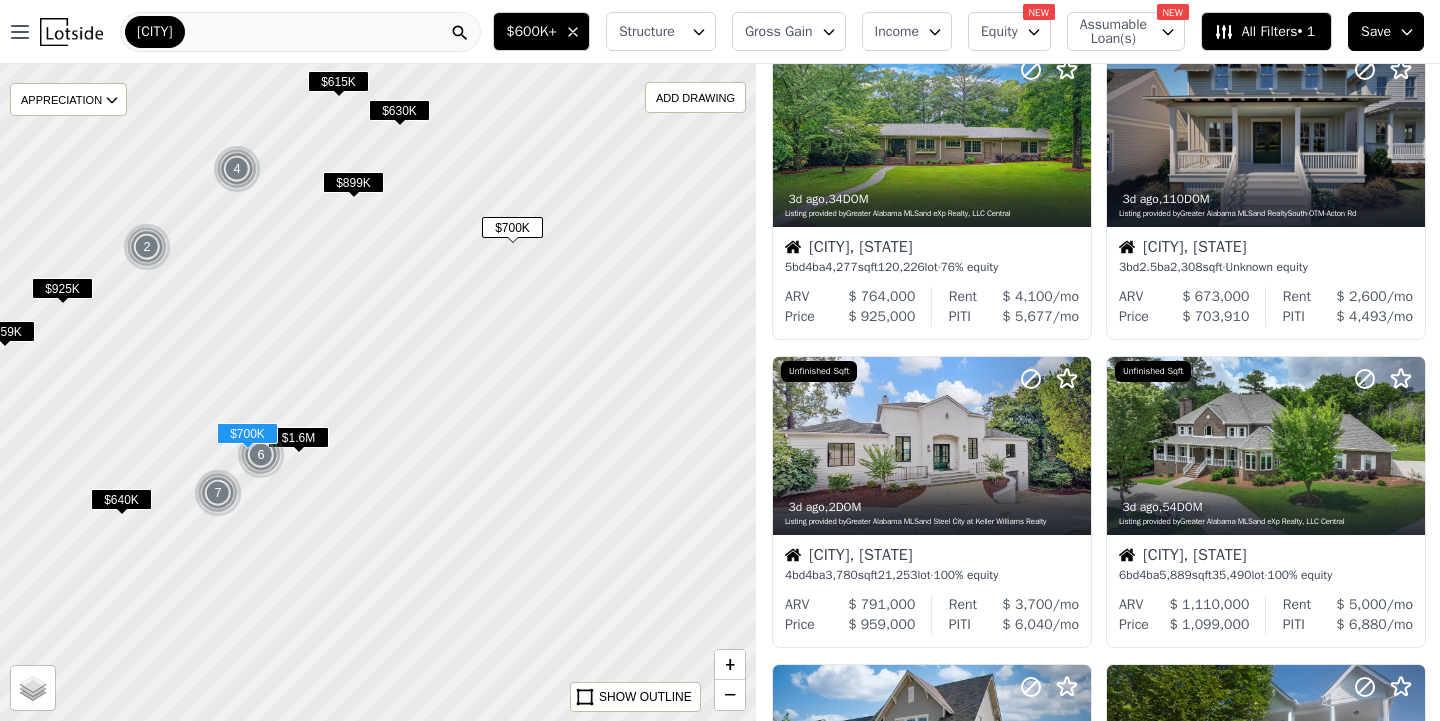 scroll, scrollTop: 1004, scrollLeft: 0, axis: vertical 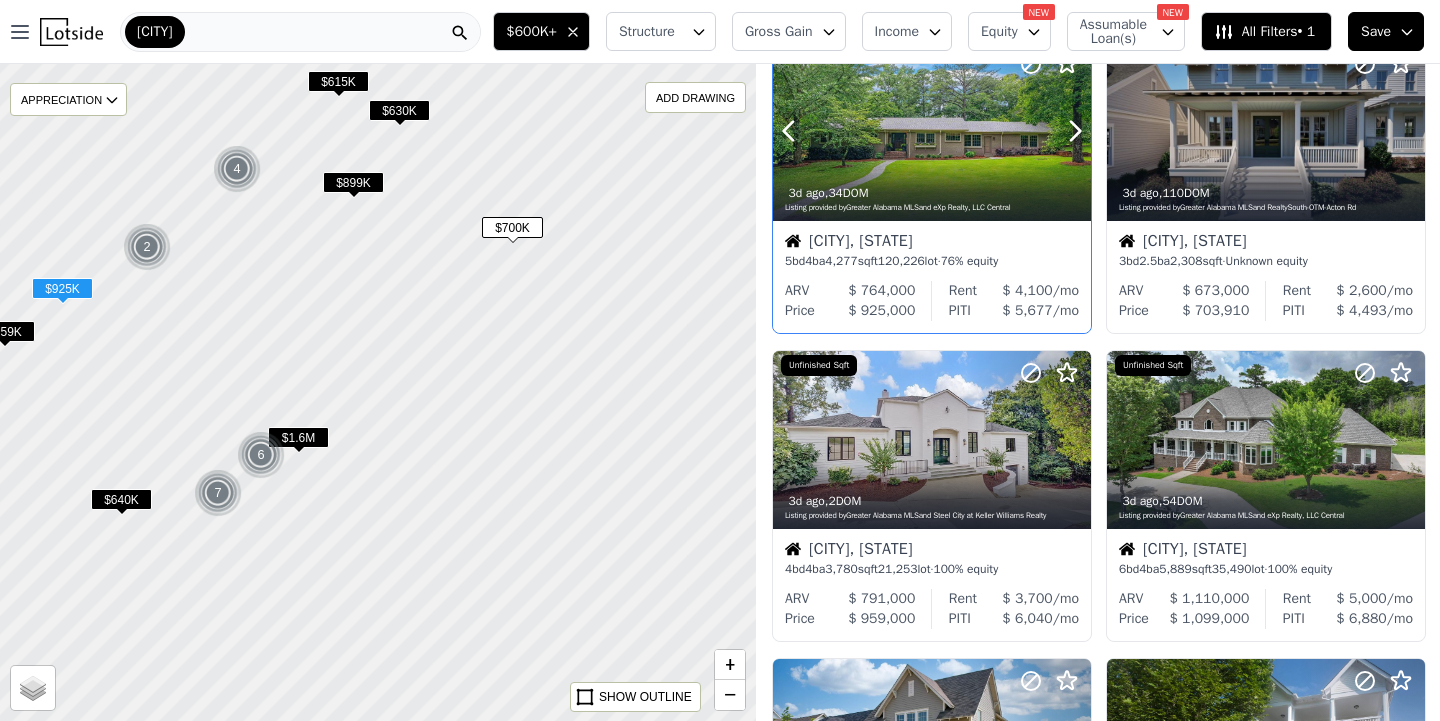 click at bounding box center (932, 131) 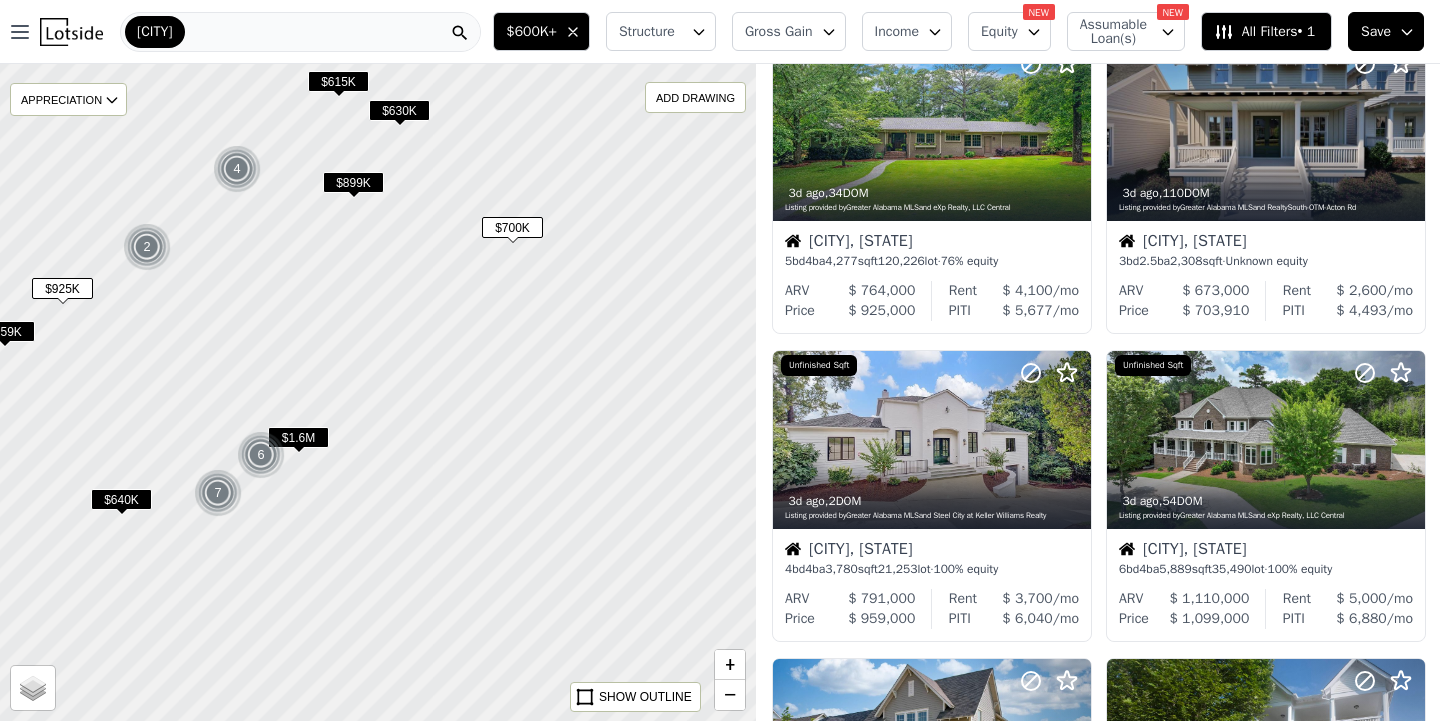 click on "$630K" at bounding box center [399, 110] 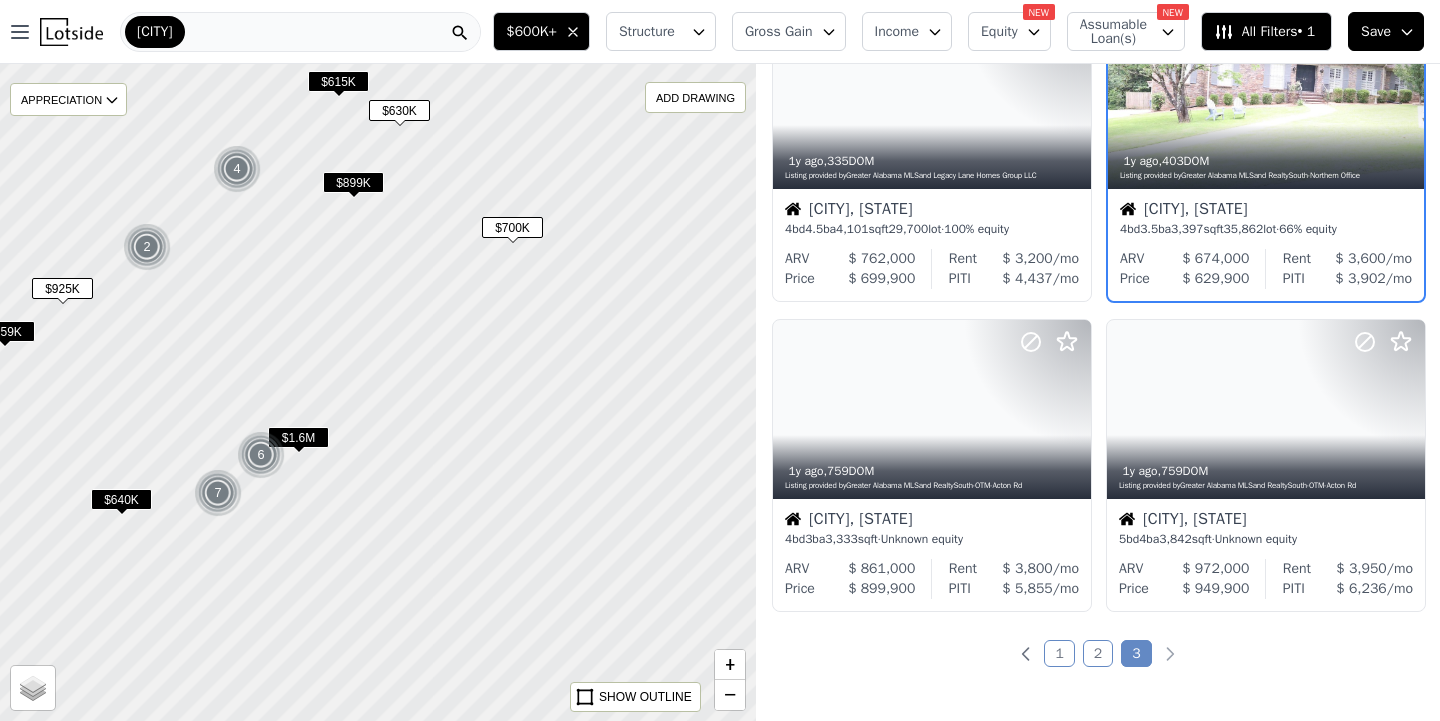 scroll, scrollTop: 0, scrollLeft: 0, axis: both 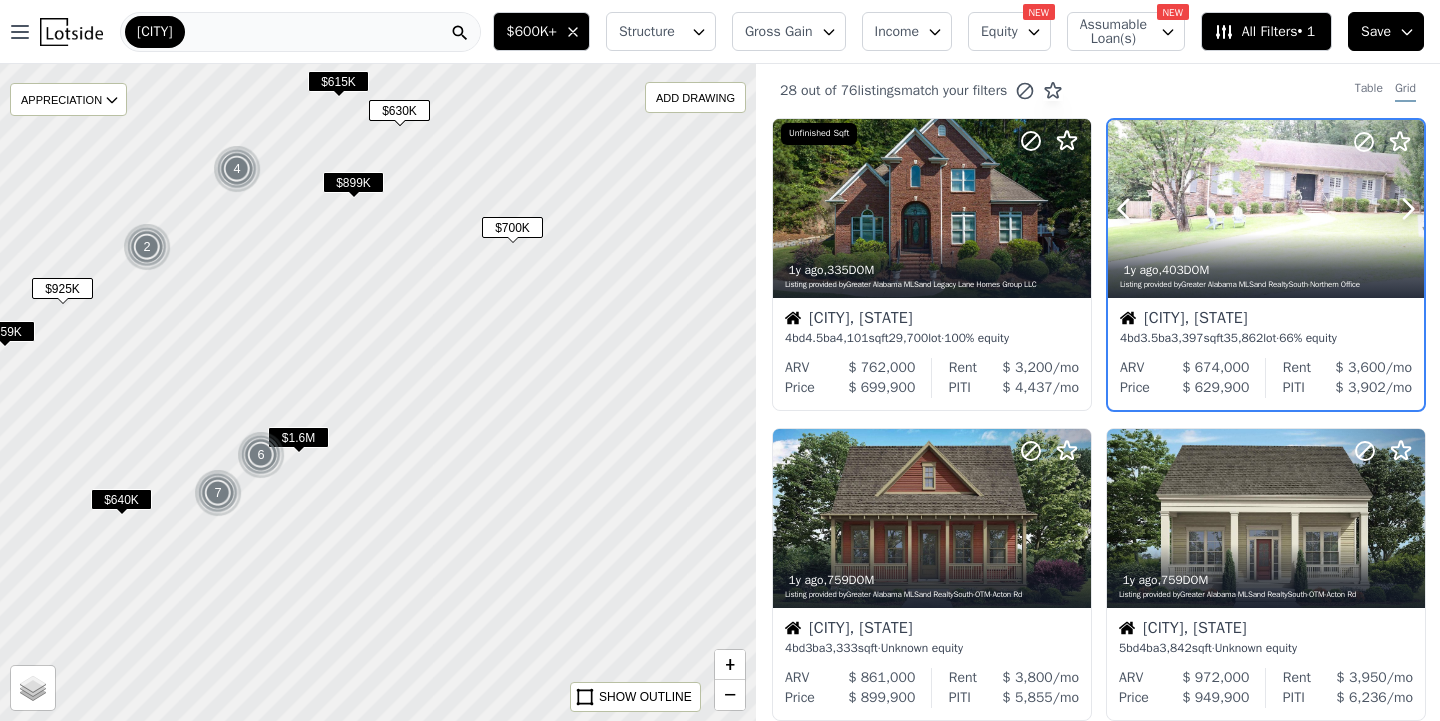 click at bounding box center [1266, 209] 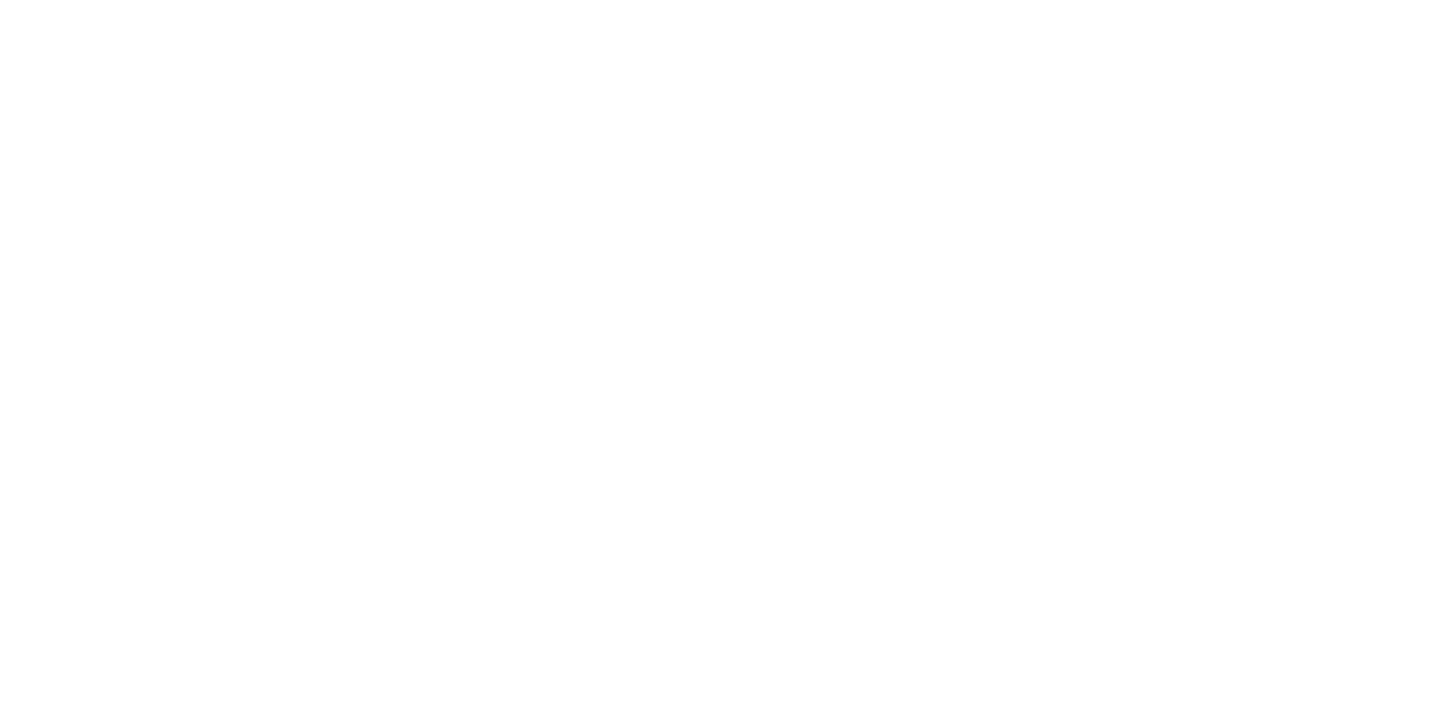 scroll, scrollTop: 0, scrollLeft: 0, axis: both 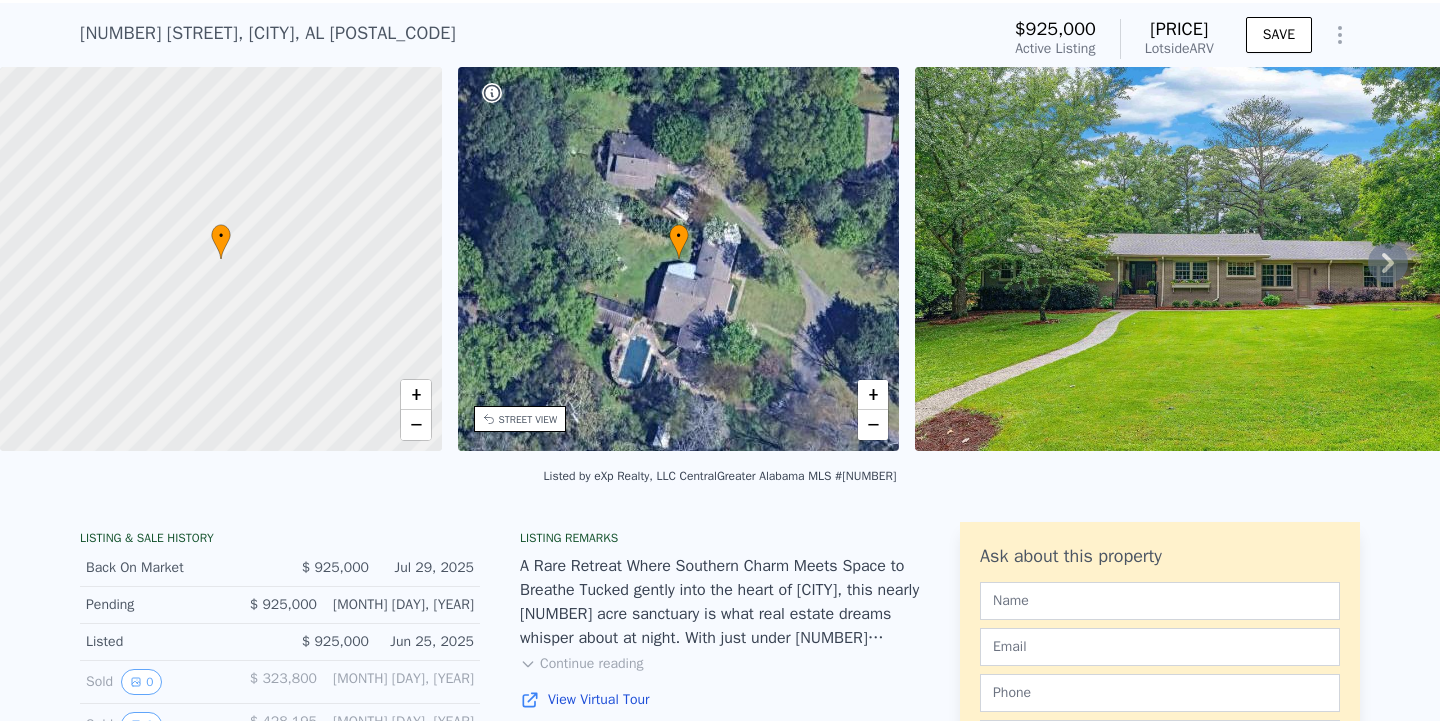 click 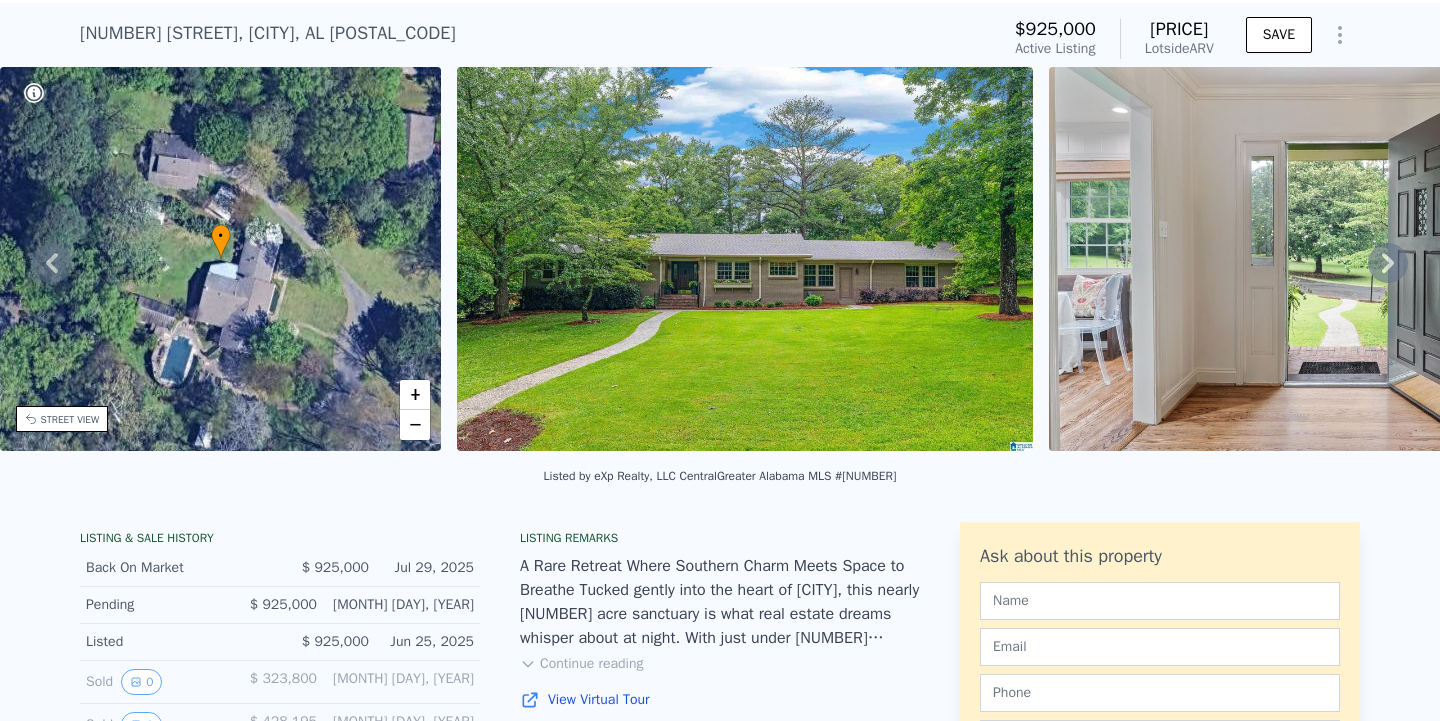 click 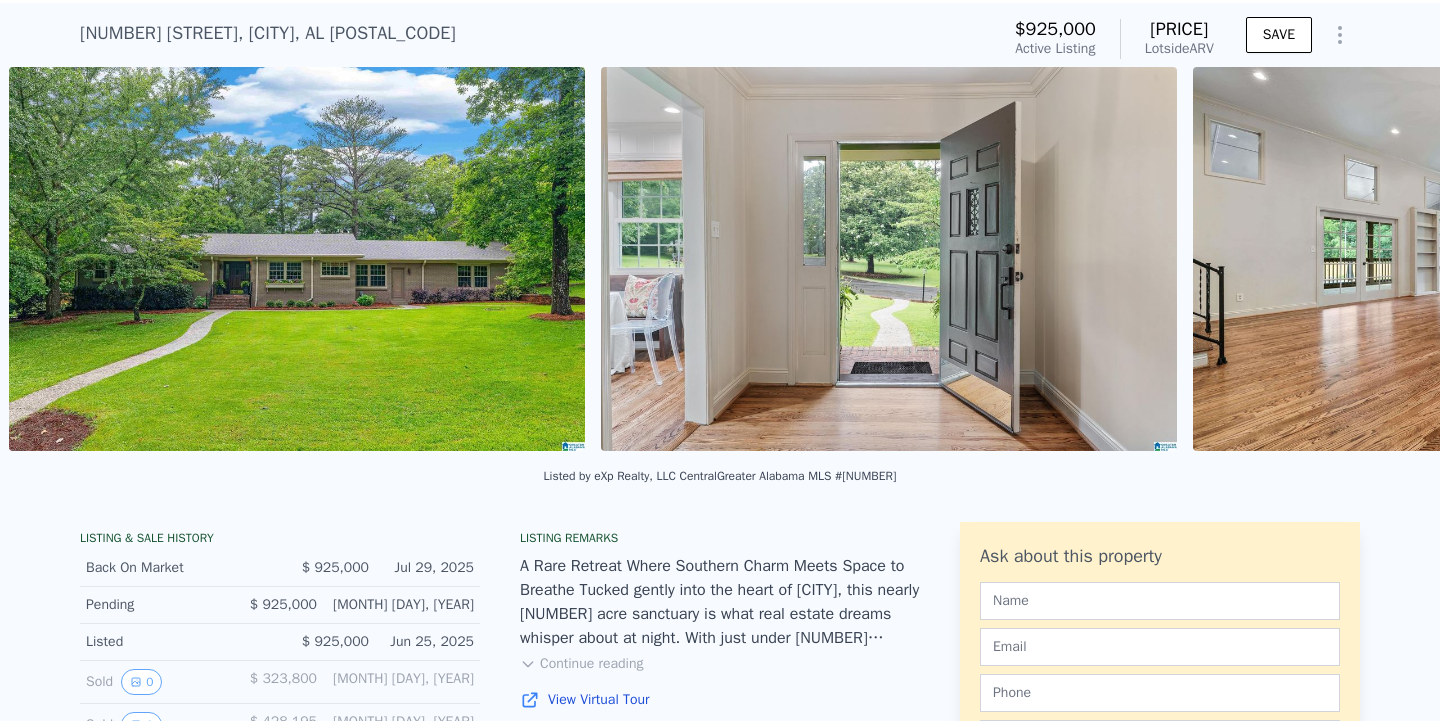 scroll, scrollTop: 0, scrollLeft: 915, axis: horizontal 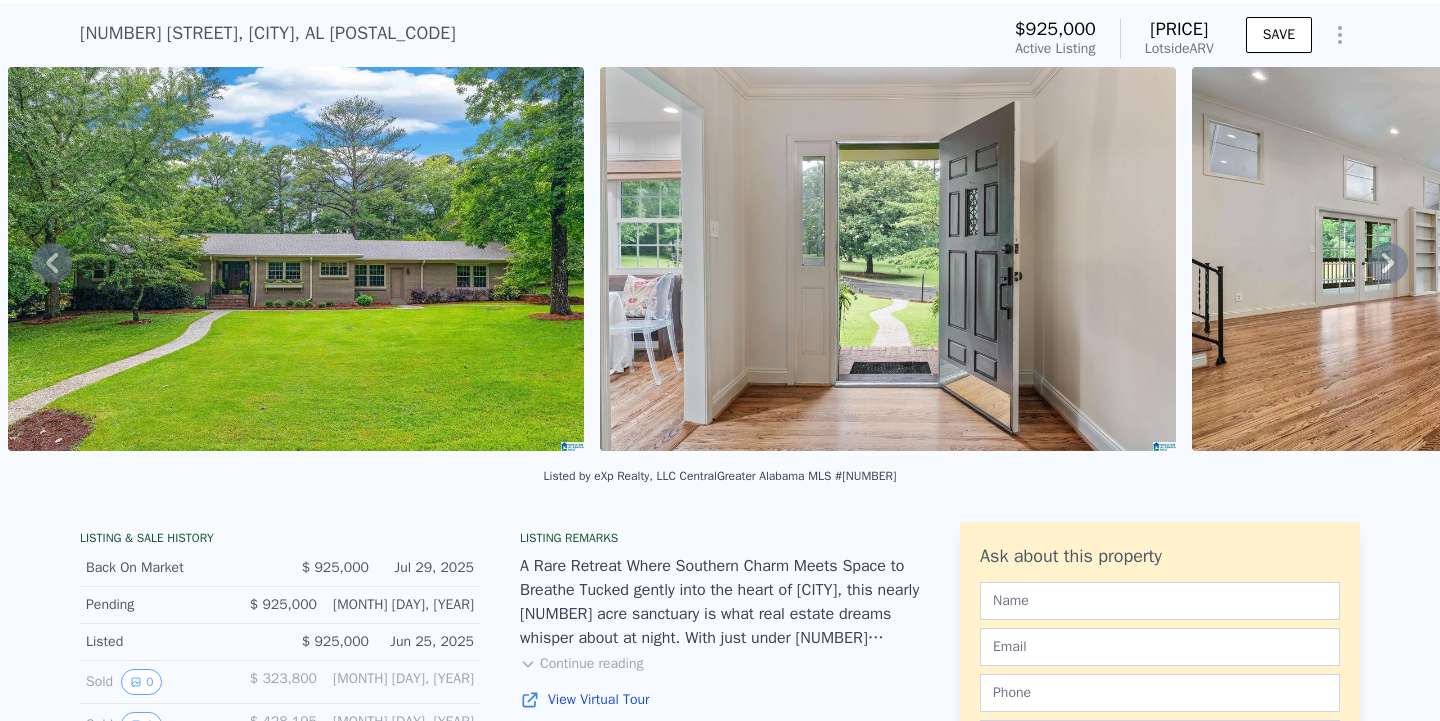 click 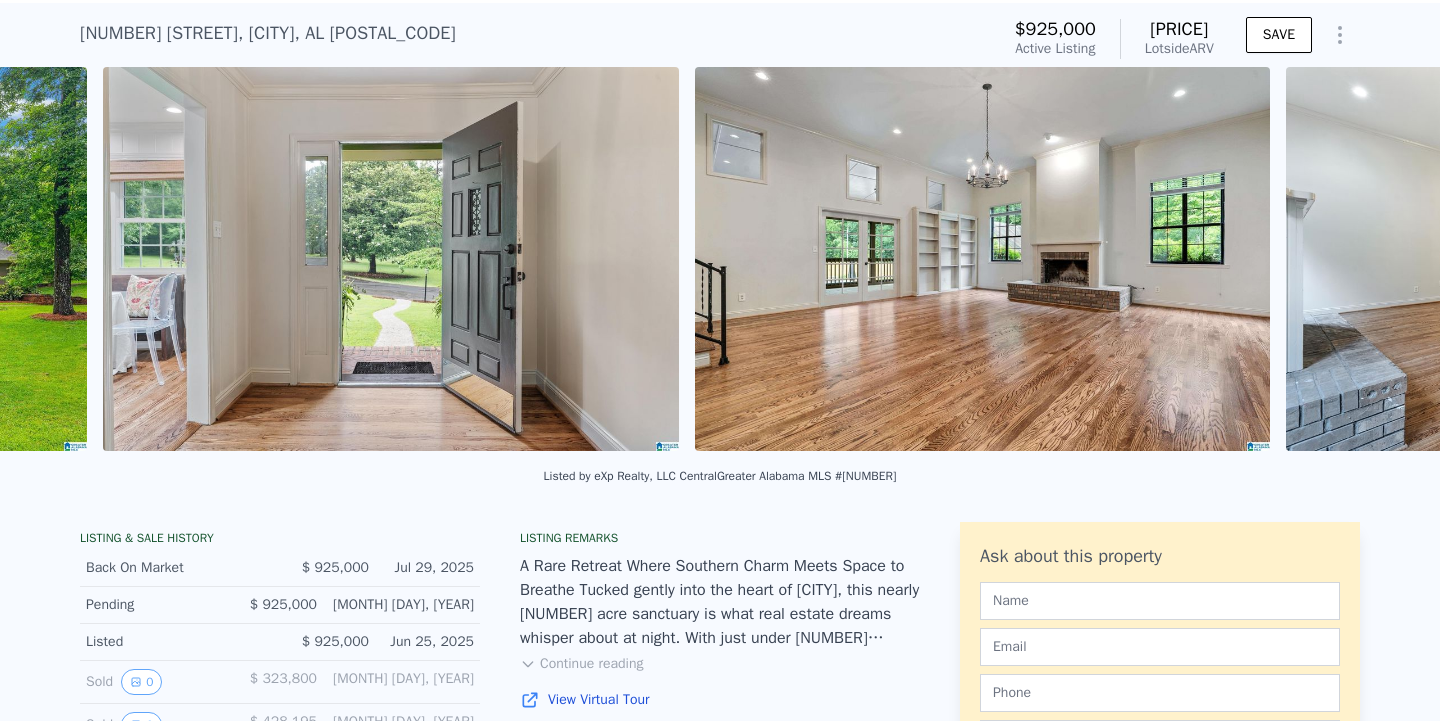 scroll, scrollTop: 0, scrollLeft: 1507, axis: horizontal 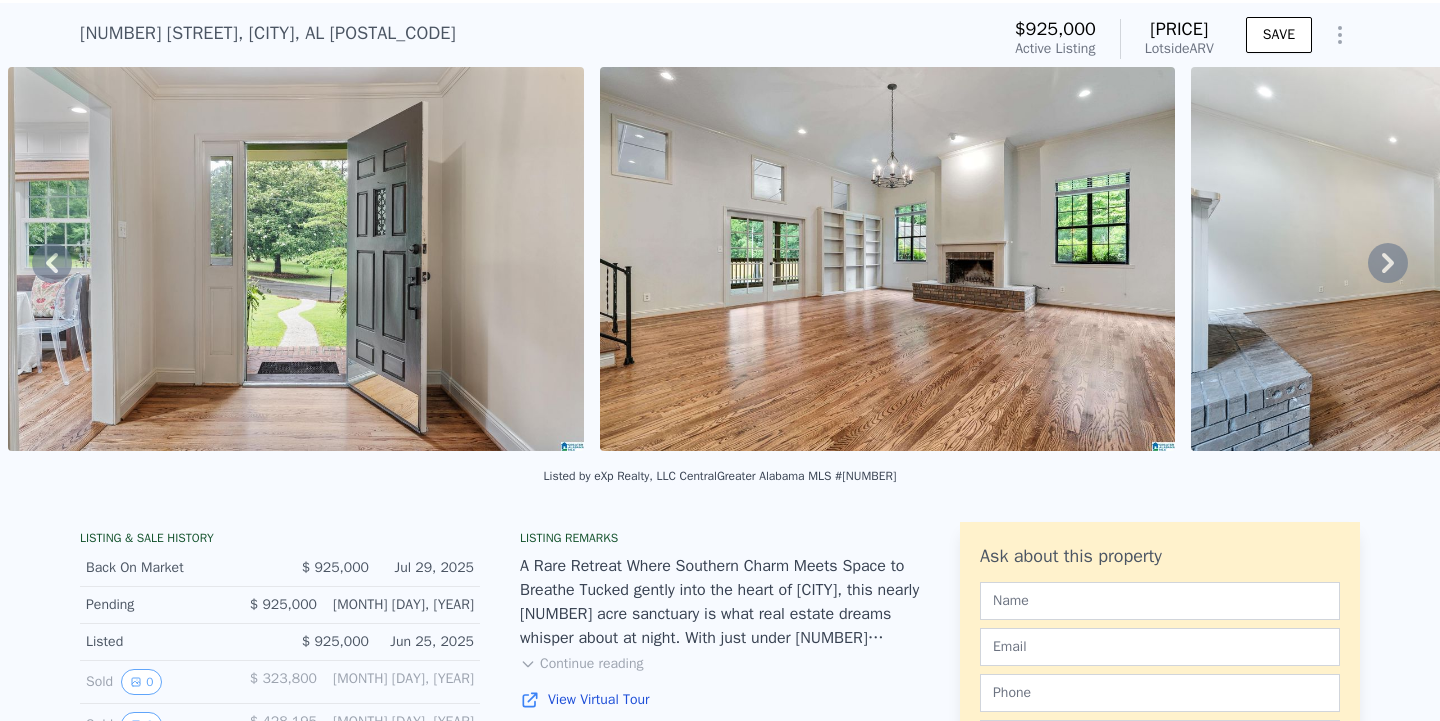 click 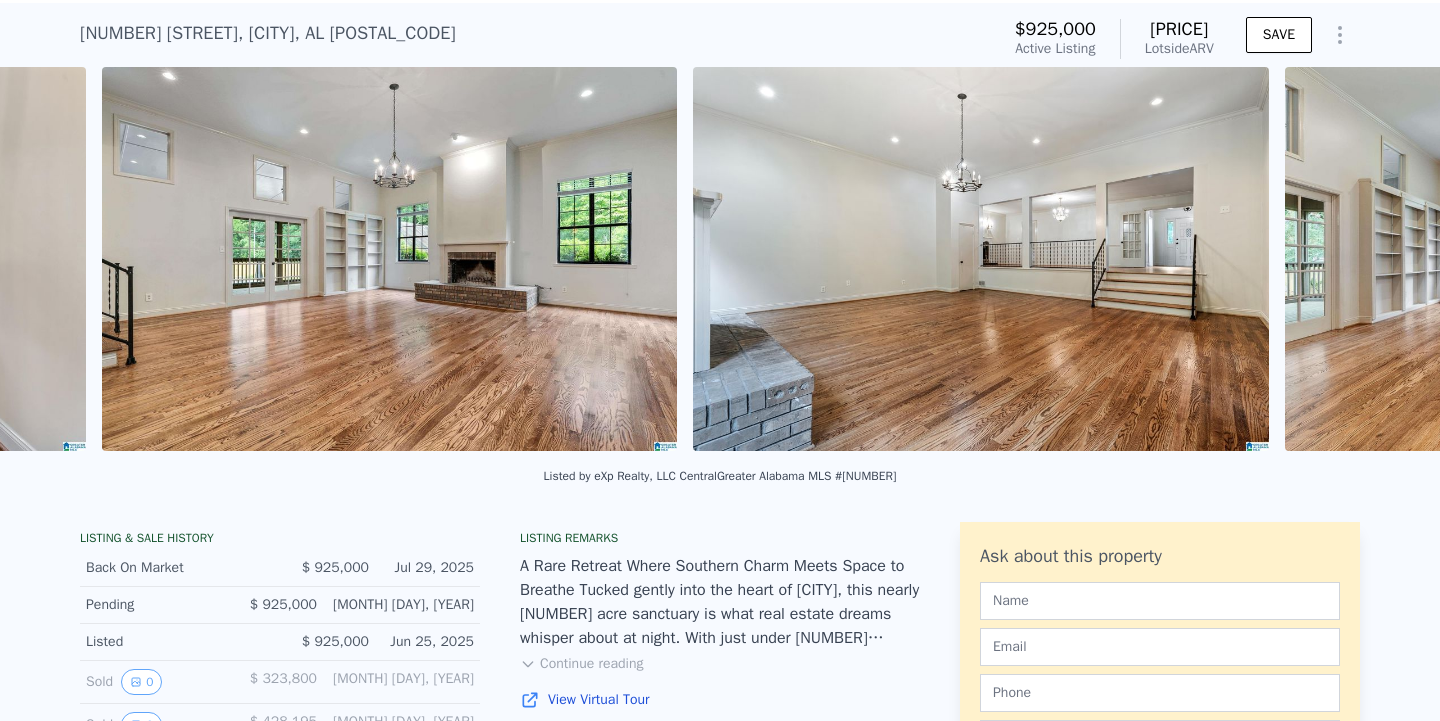 scroll, scrollTop: 0, scrollLeft: 2099, axis: horizontal 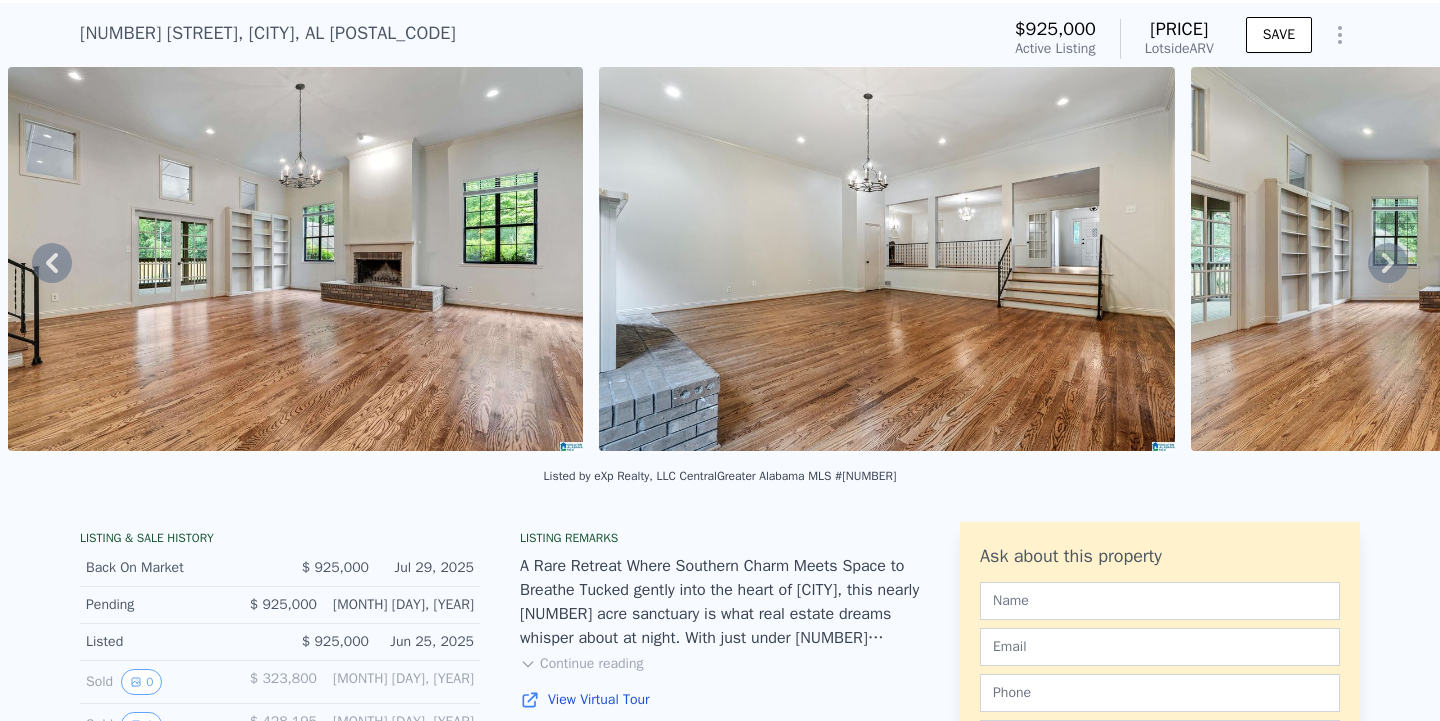 click 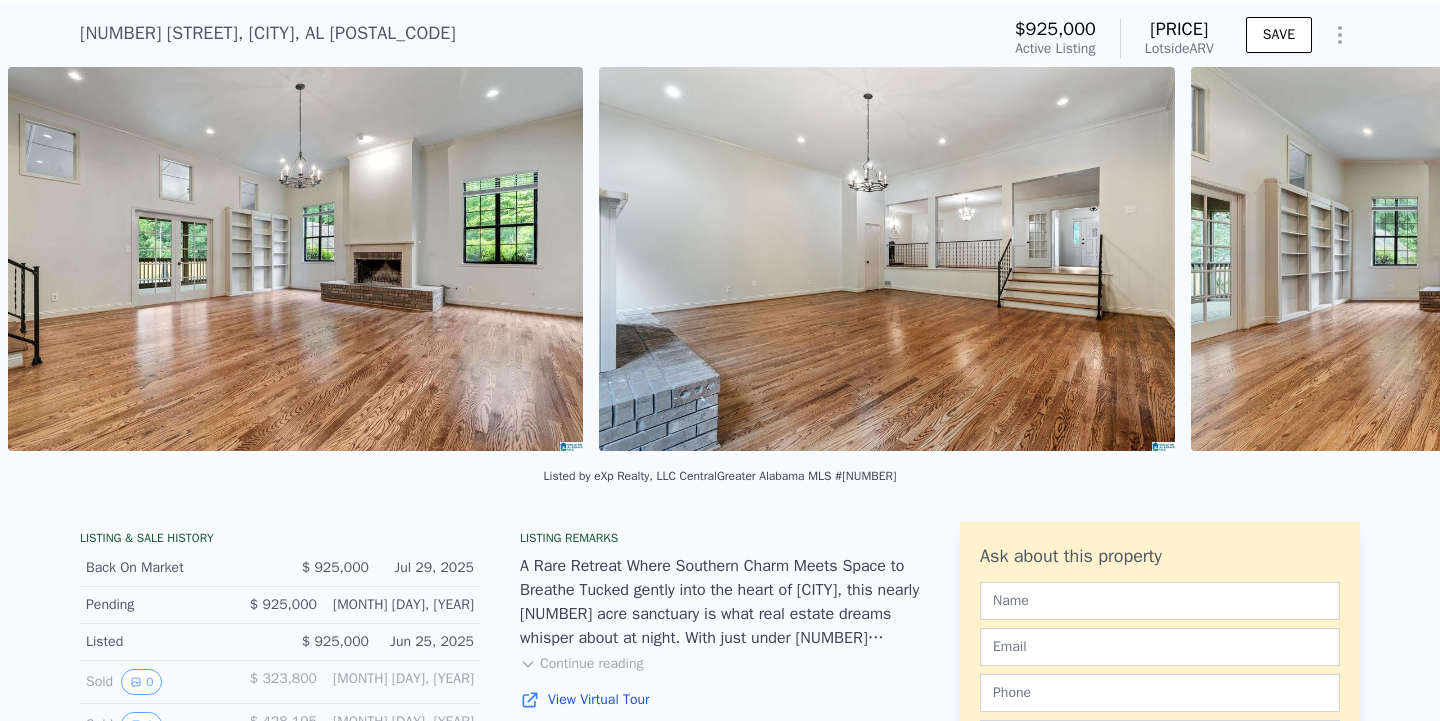 scroll, scrollTop: 0, scrollLeft: 2690, axis: horizontal 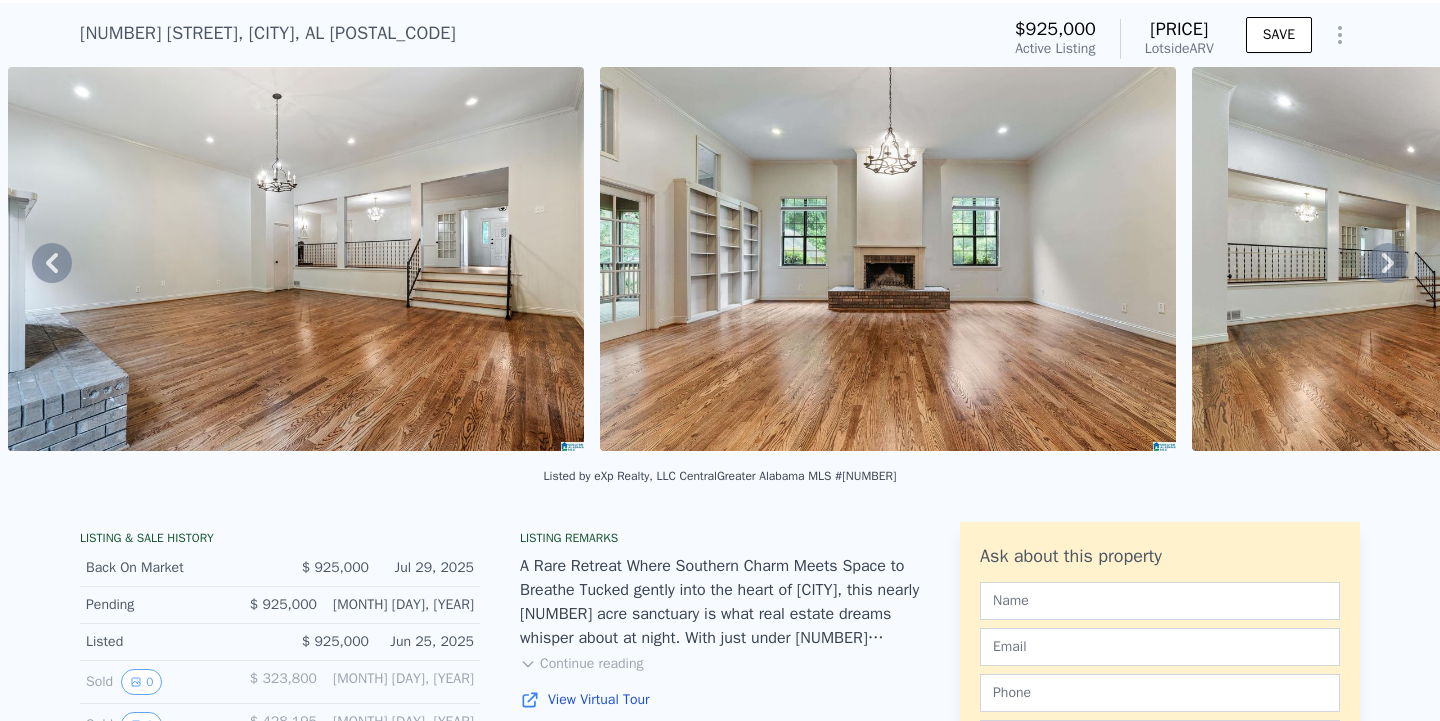 click 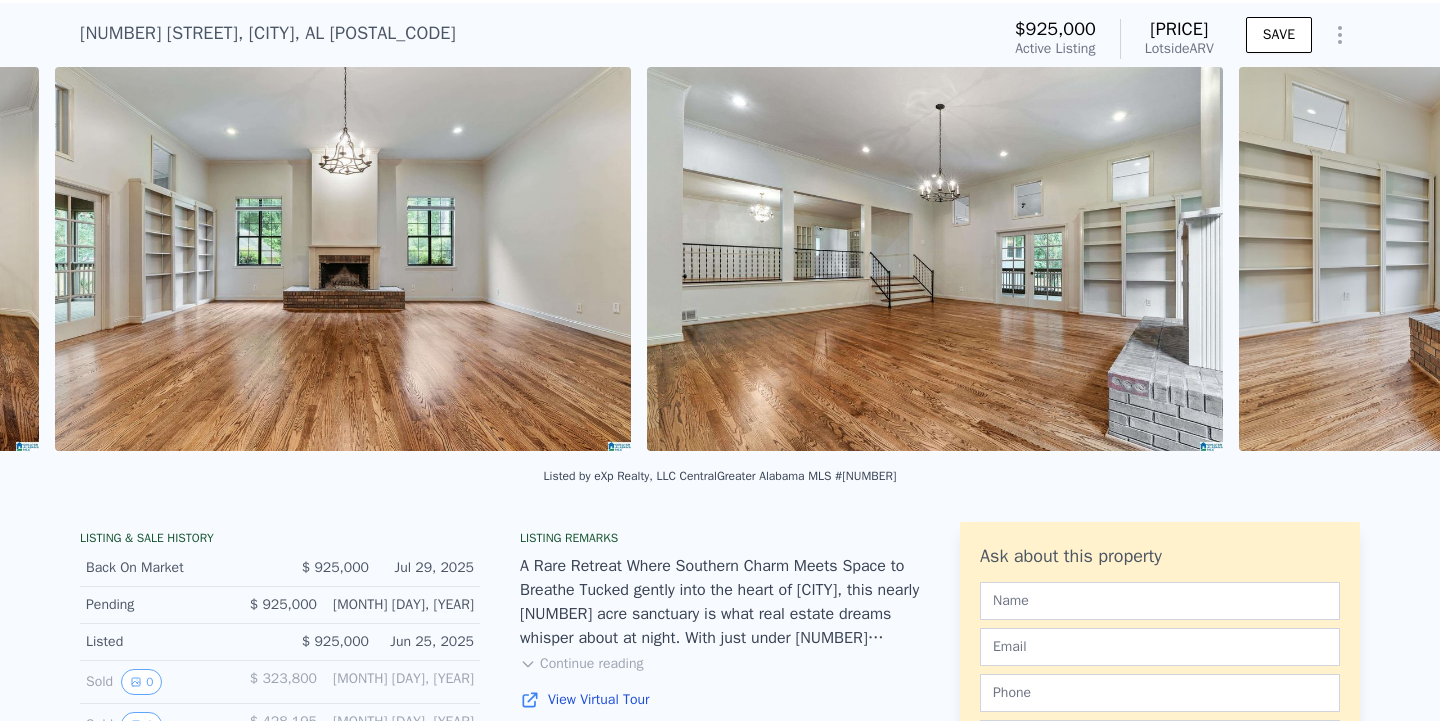 scroll, scrollTop: 0, scrollLeft: 3282, axis: horizontal 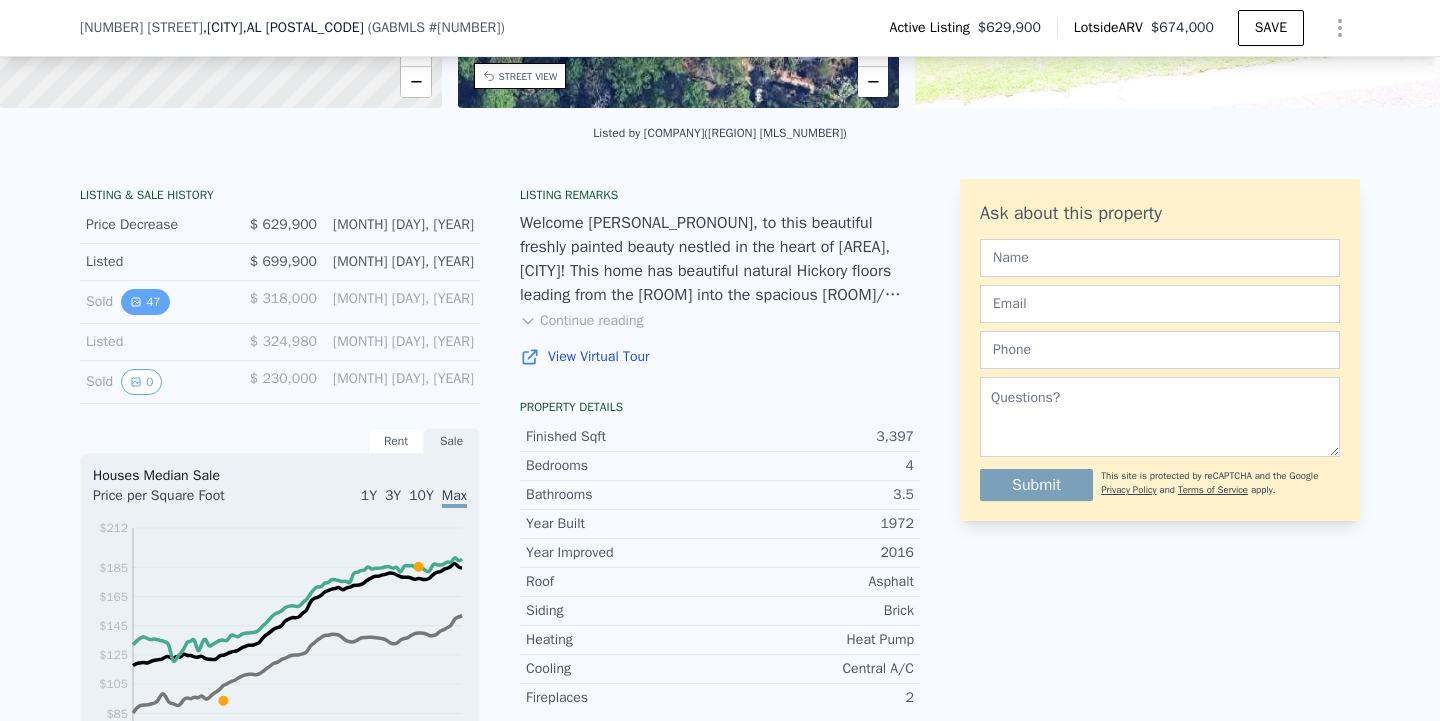 click 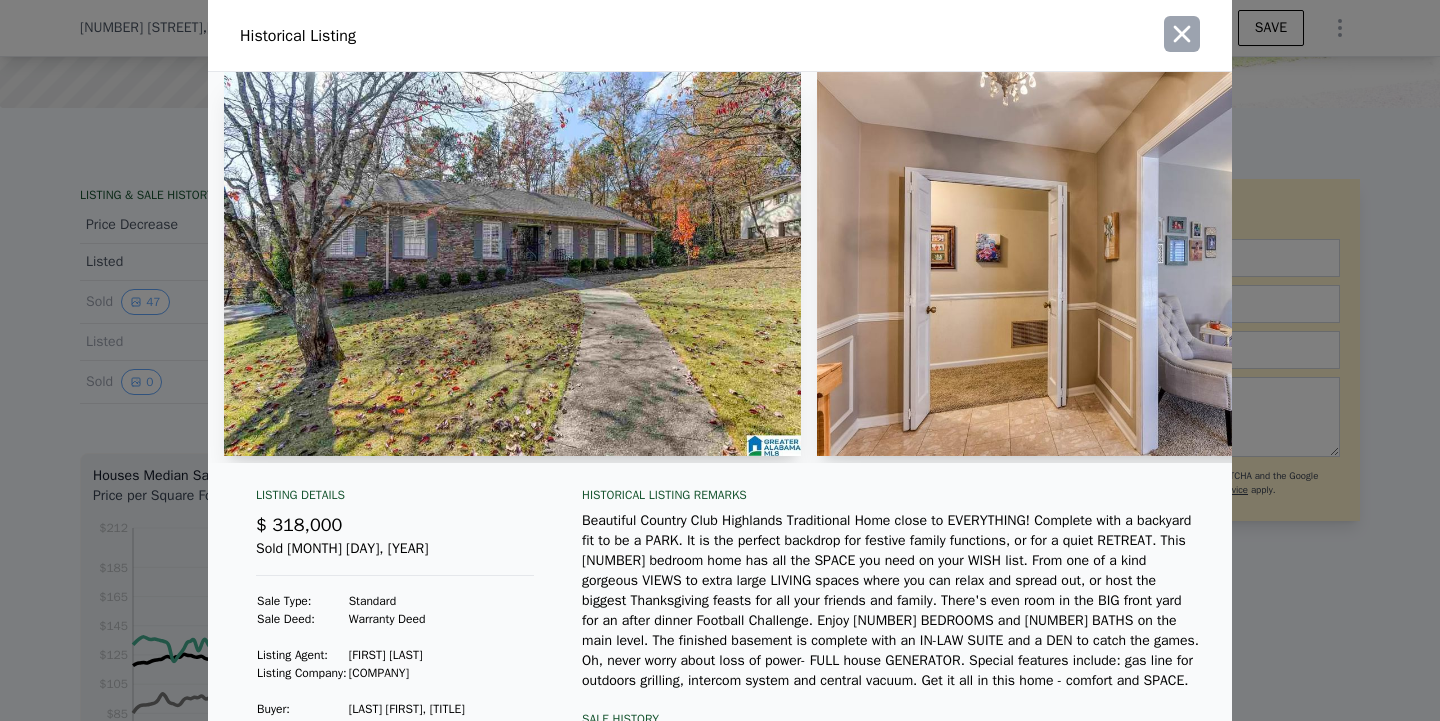 click 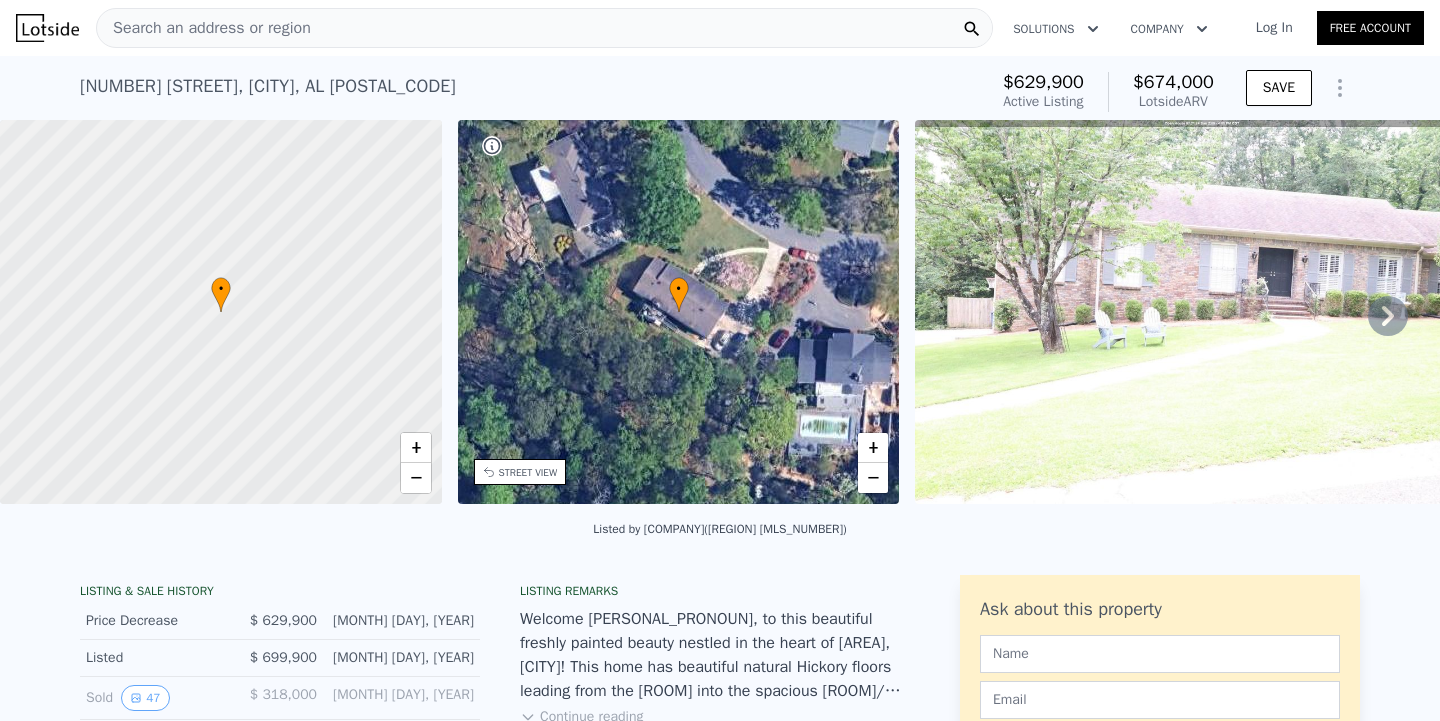scroll, scrollTop: 0, scrollLeft: 0, axis: both 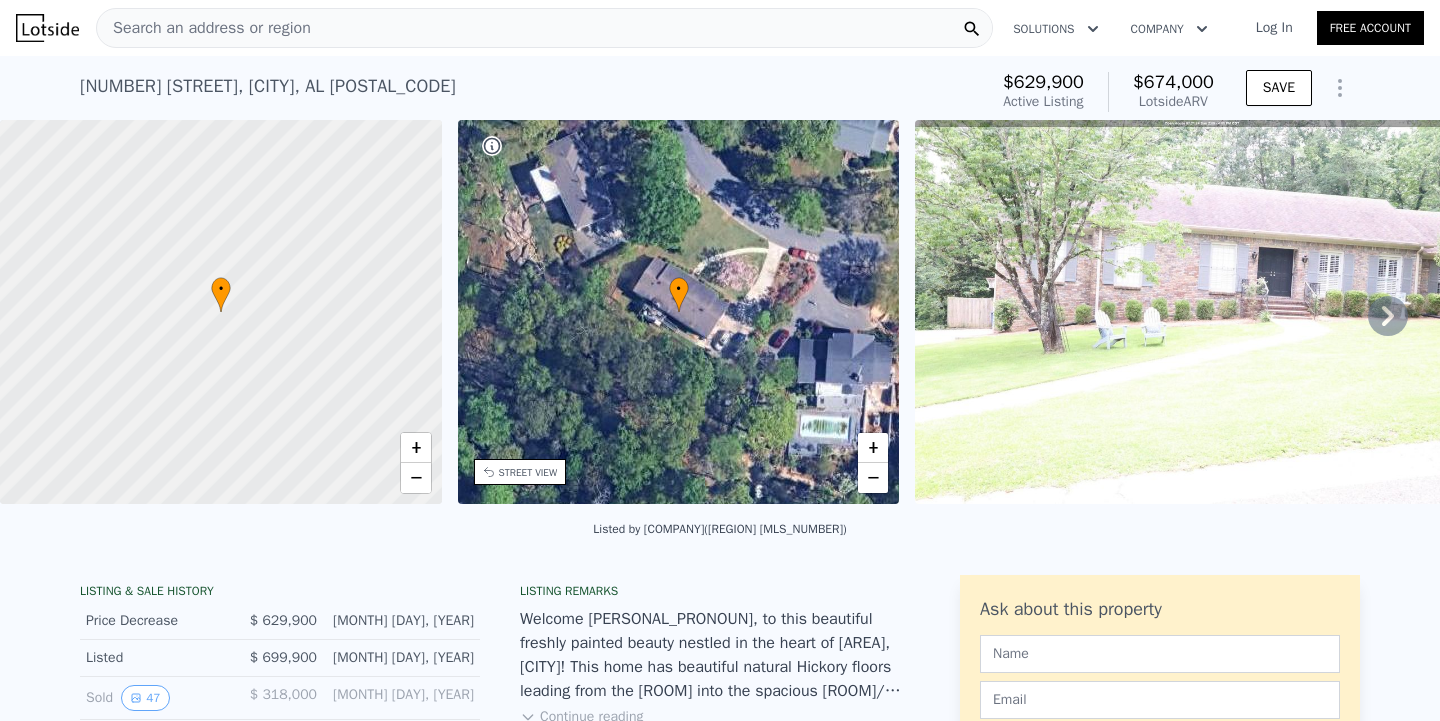 click on "Search an address or region" at bounding box center (544, 28) 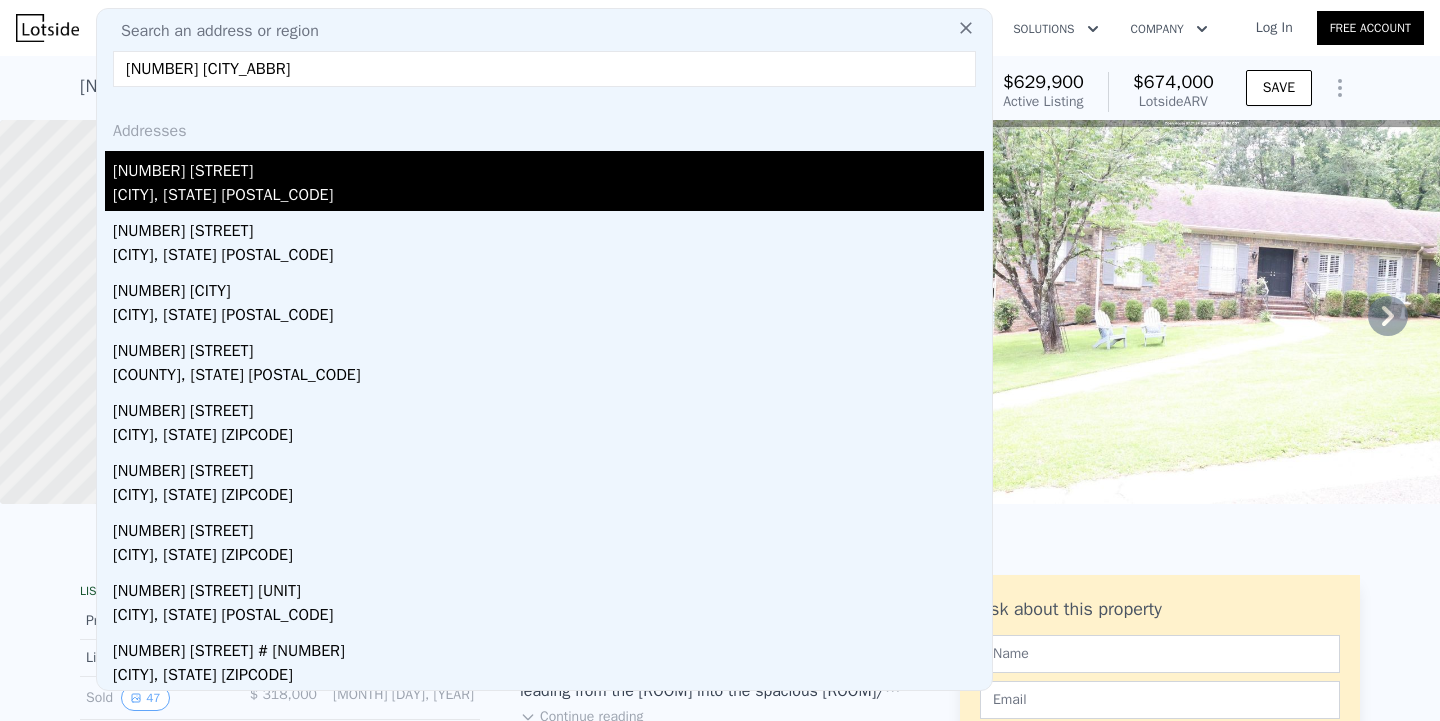 type on "3204 Huntington c" 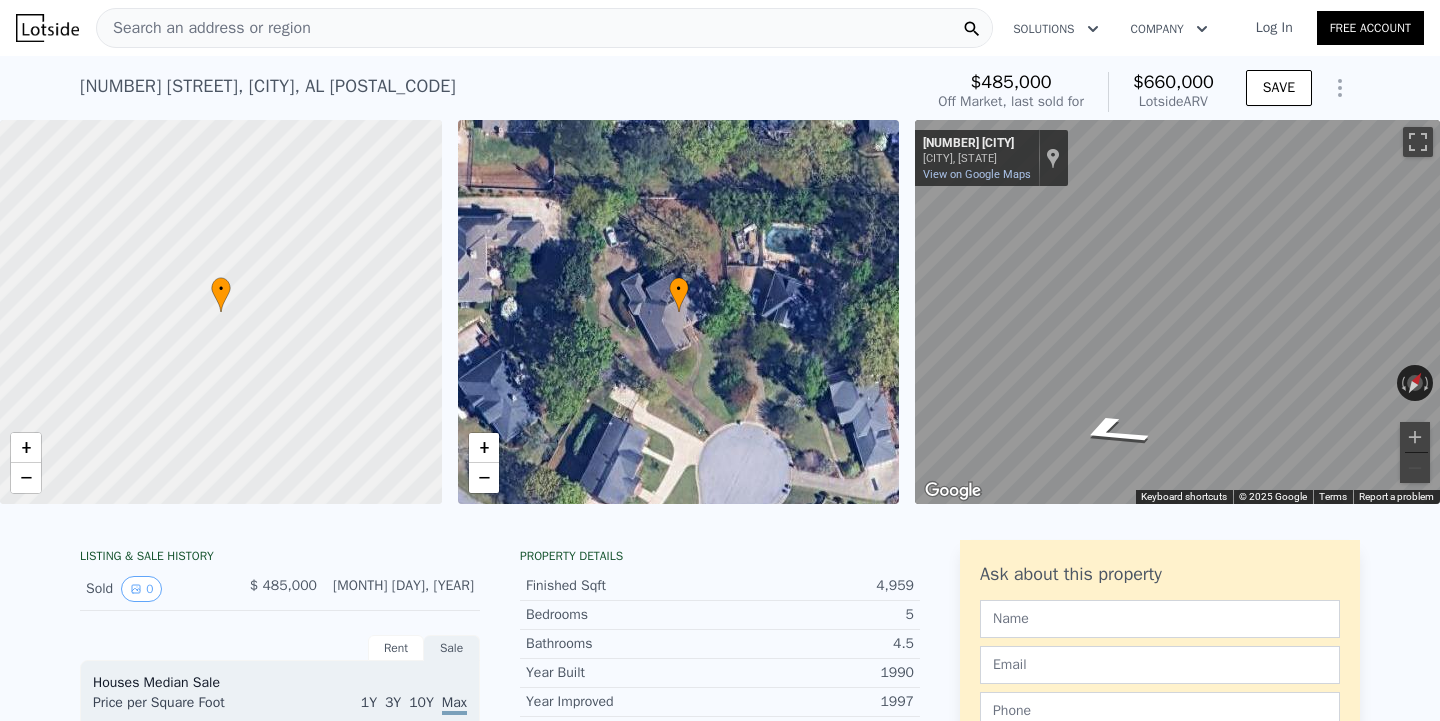 scroll, scrollTop: 0, scrollLeft: 0, axis: both 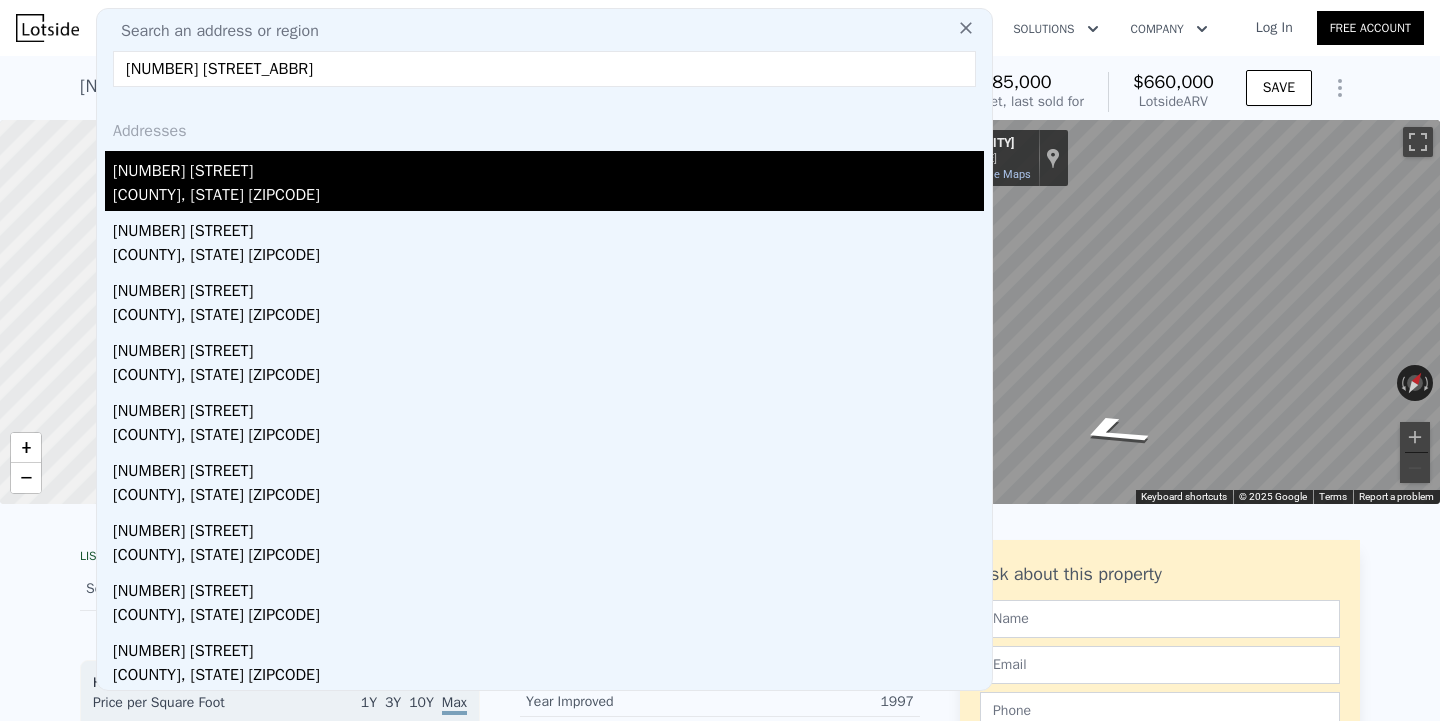 type on "16 brush creek farm" 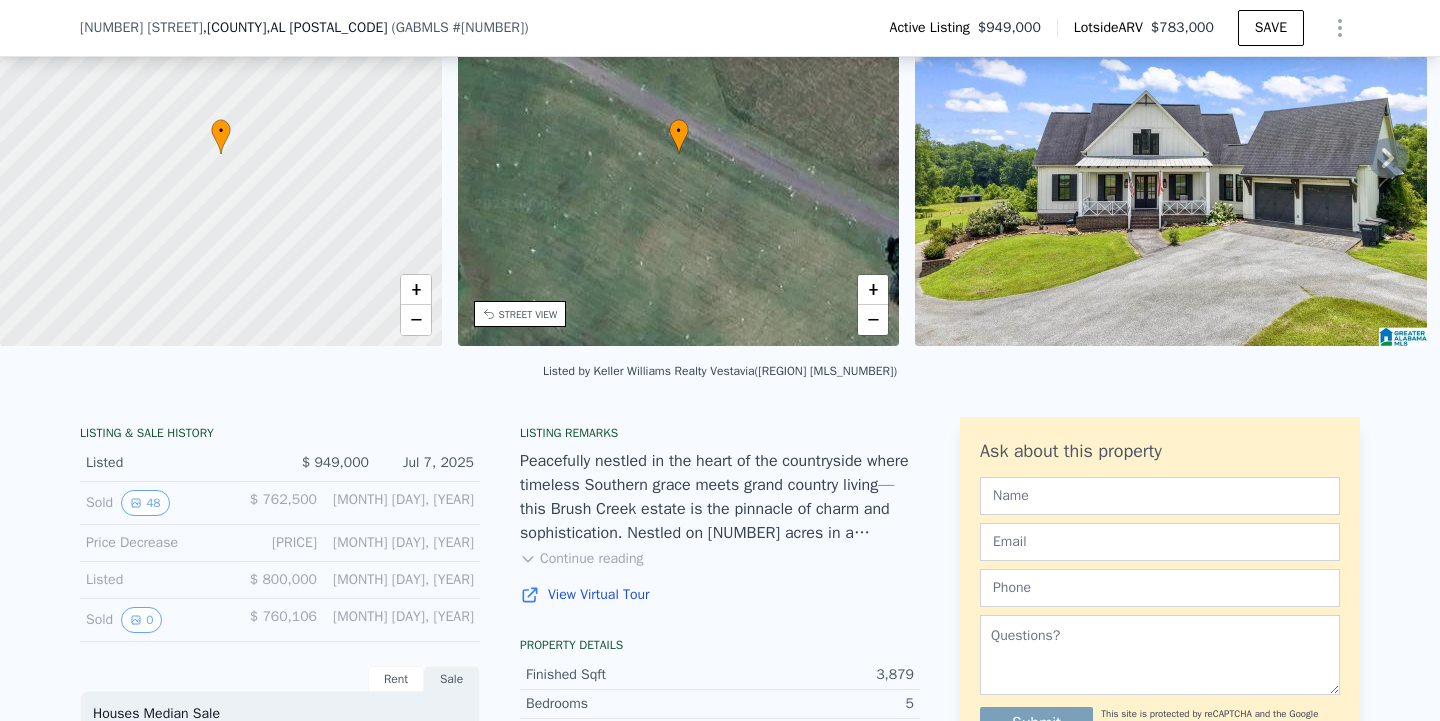 scroll, scrollTop: 163, scrollLeft: 0, axis: vertical 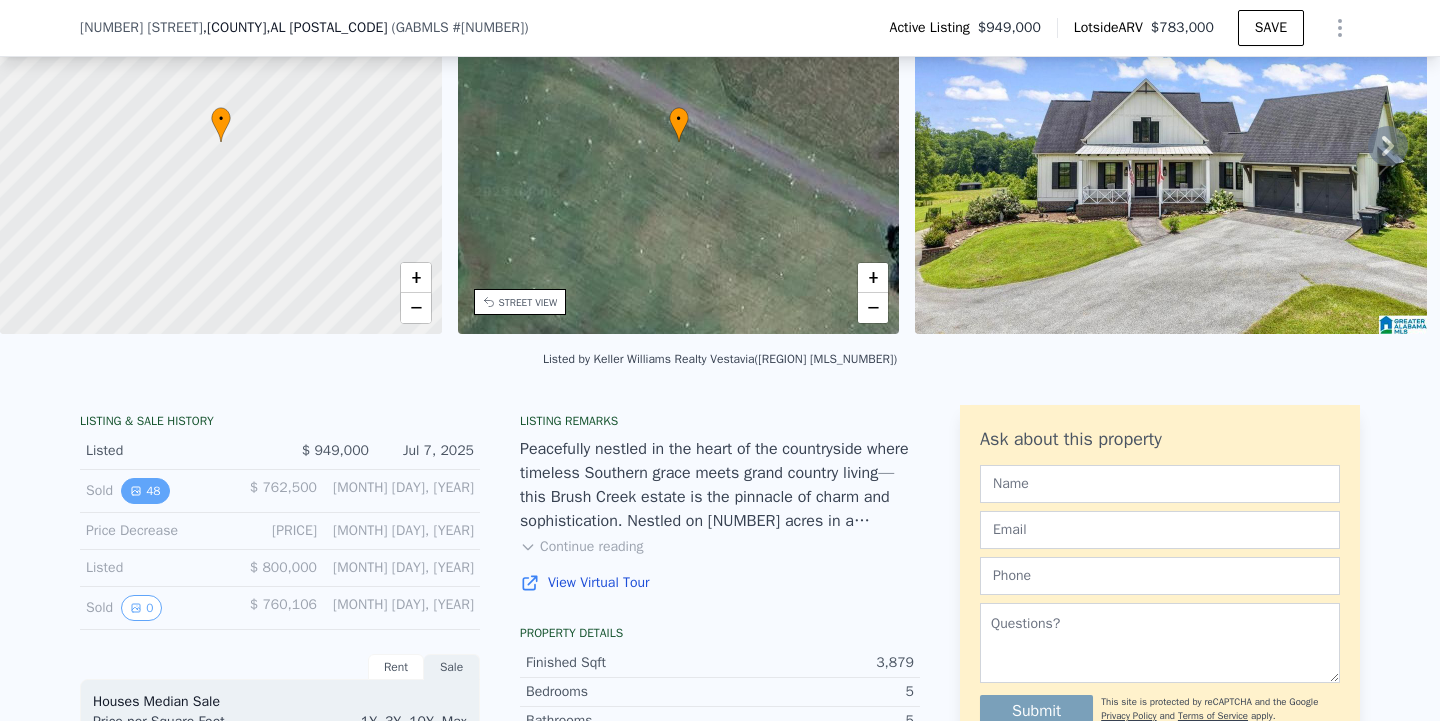 click on "48" at bounding box center [145, 491] 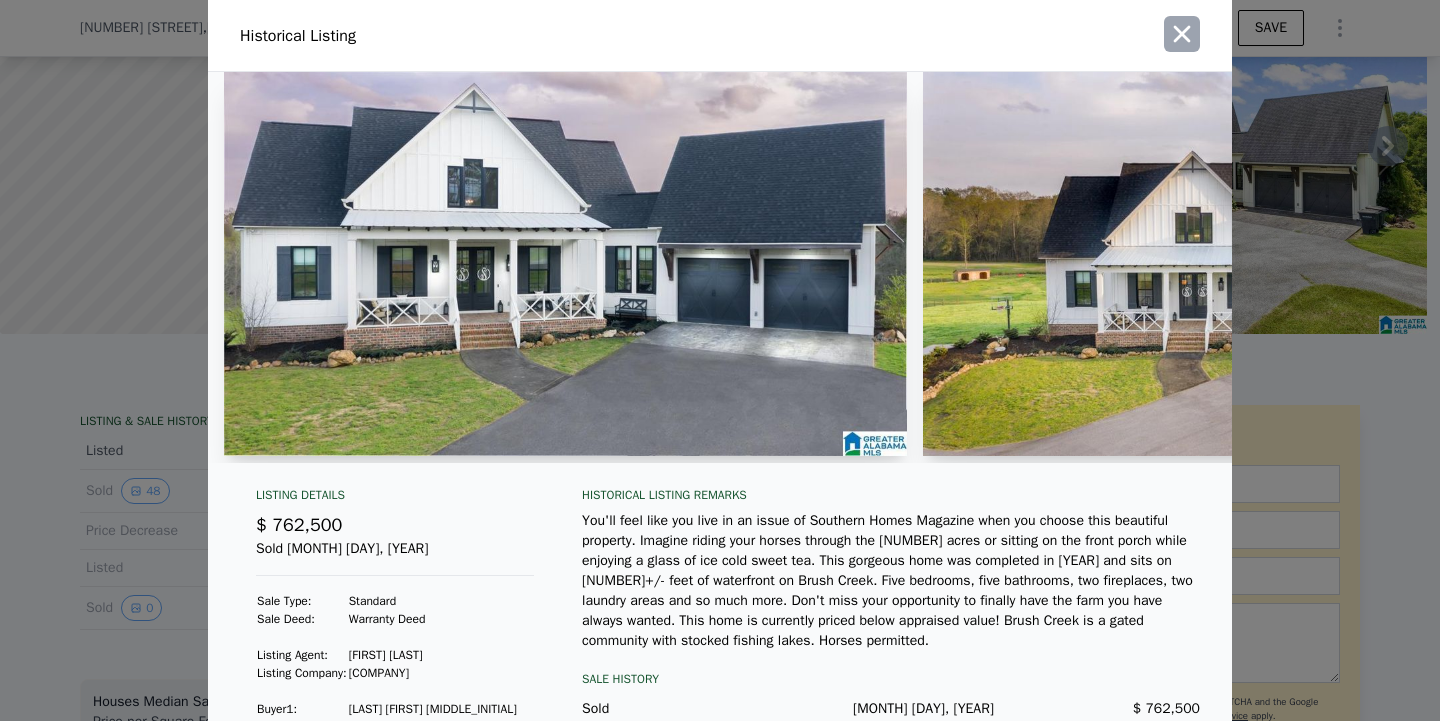 click 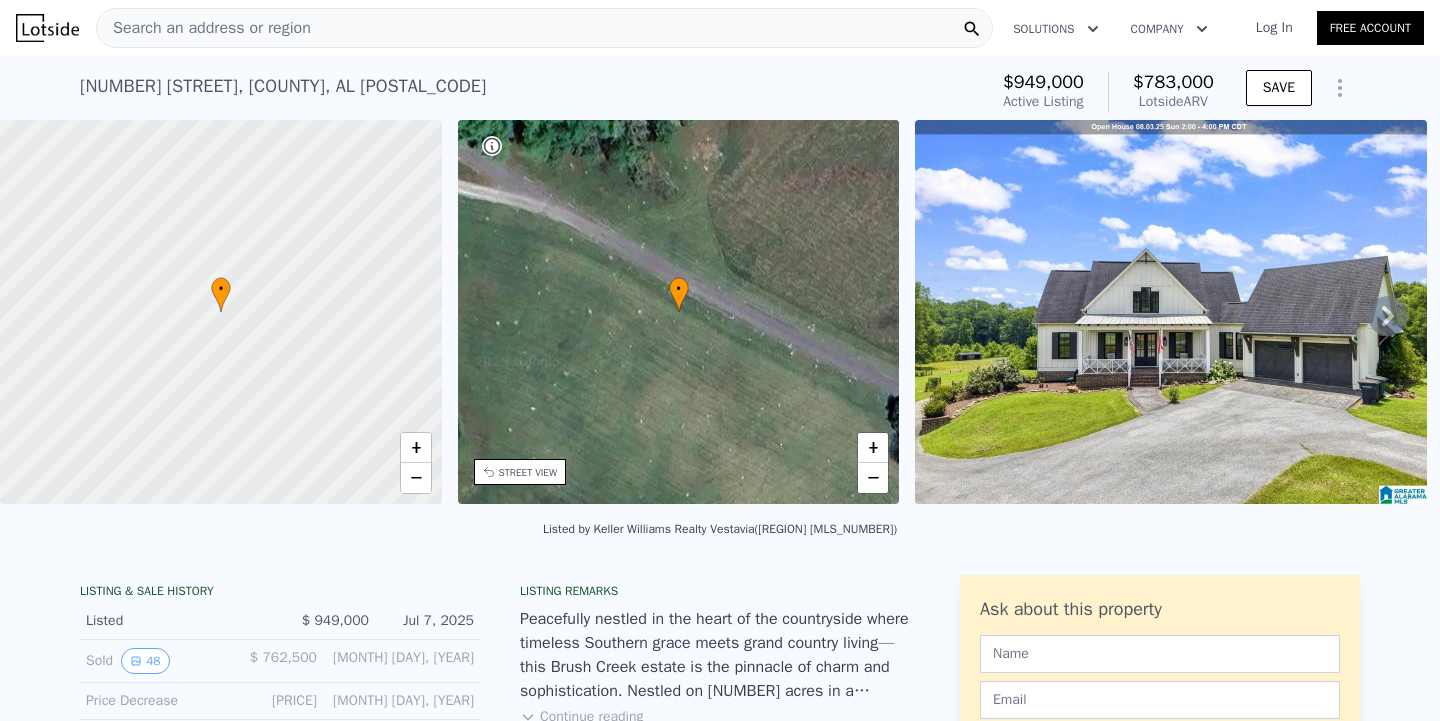 scroll, scrollTop: 0, scrollLeft: 0, axis: both 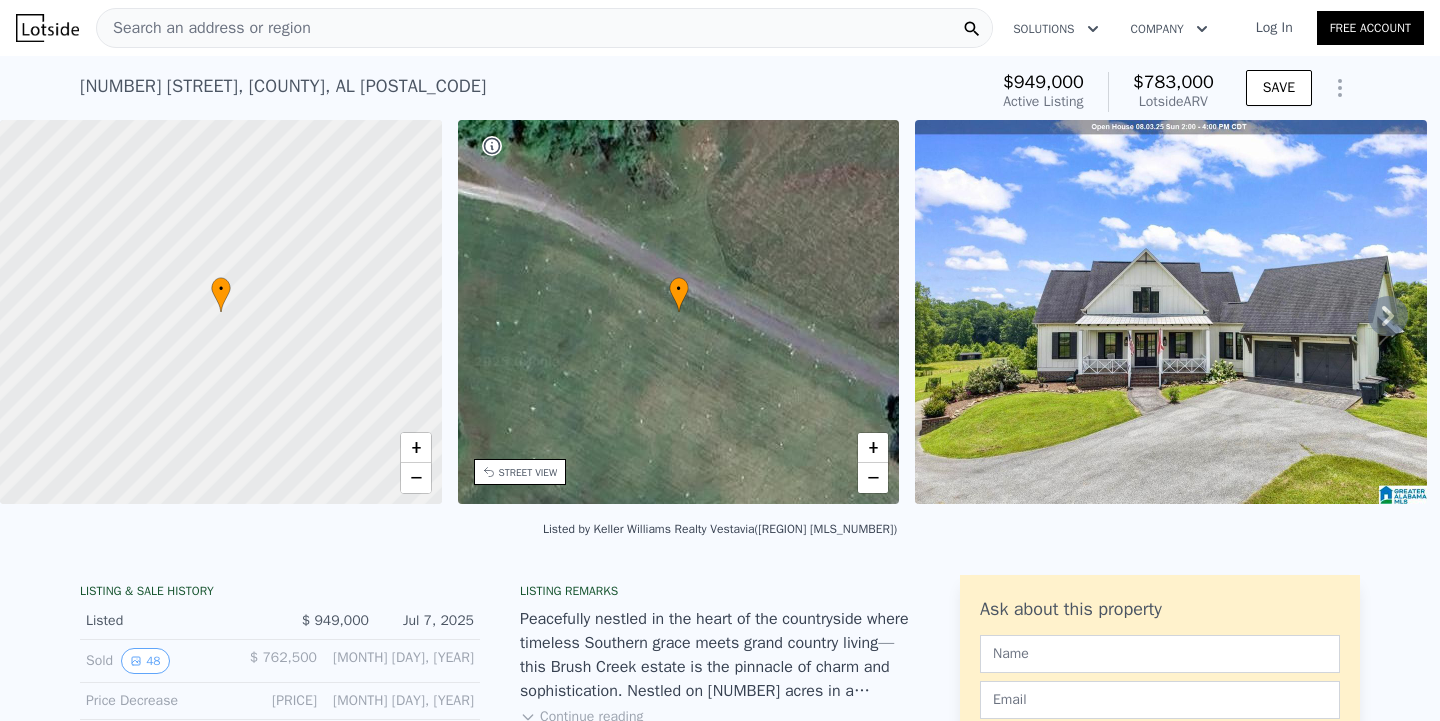 click 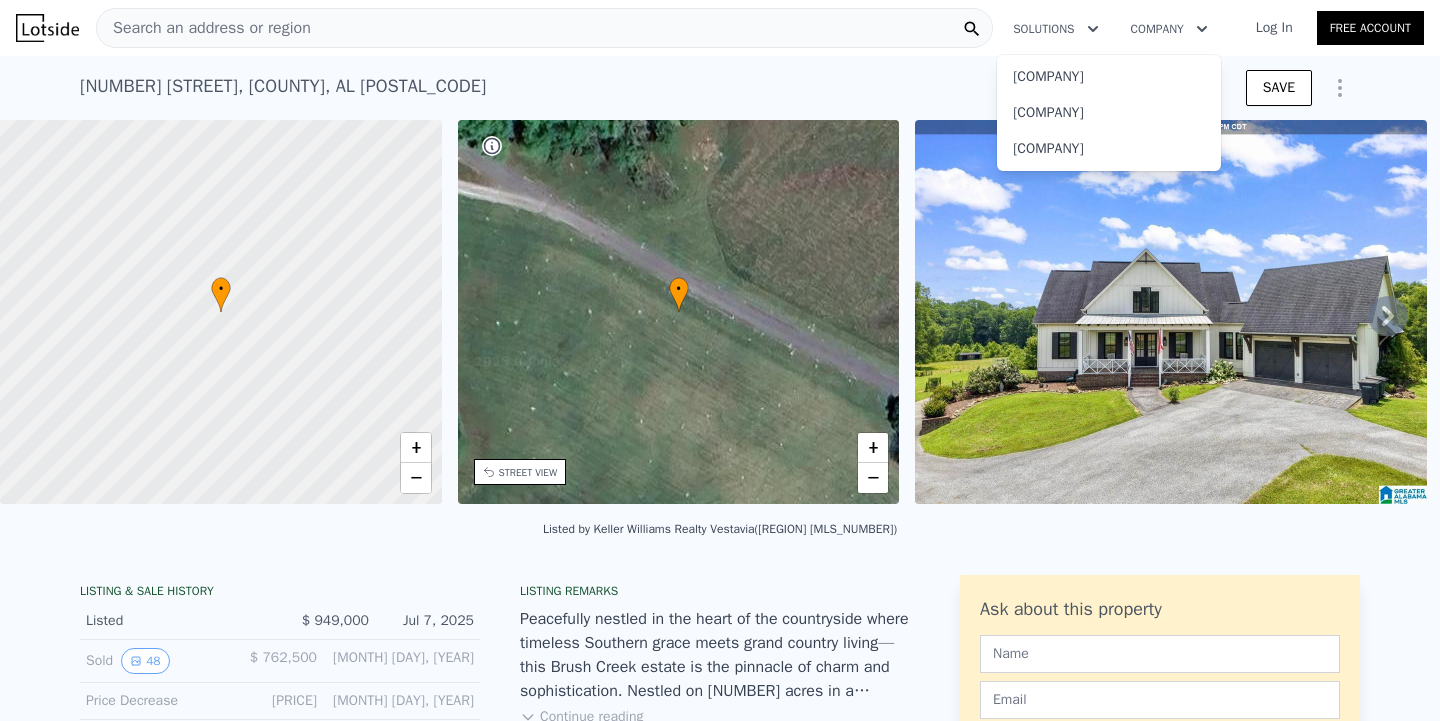 click 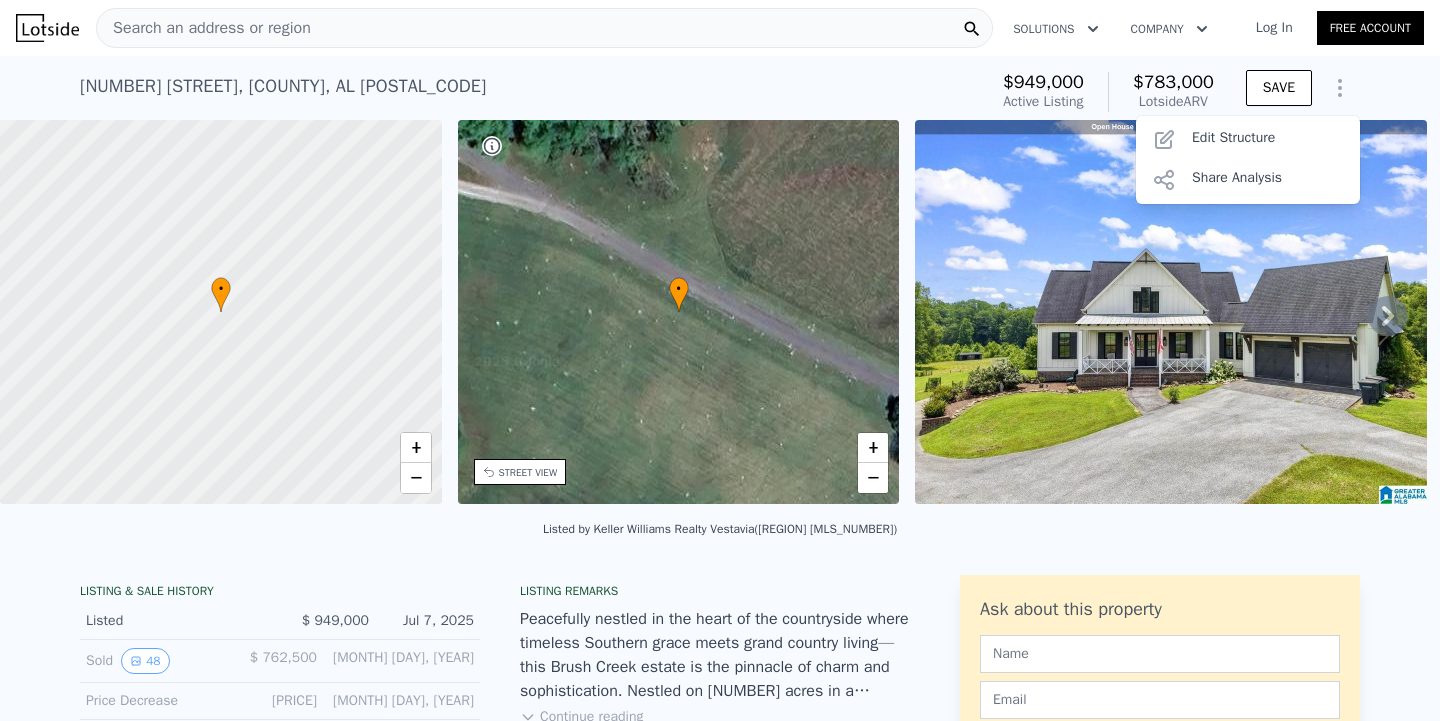 click at bounding box center (1340, 88) 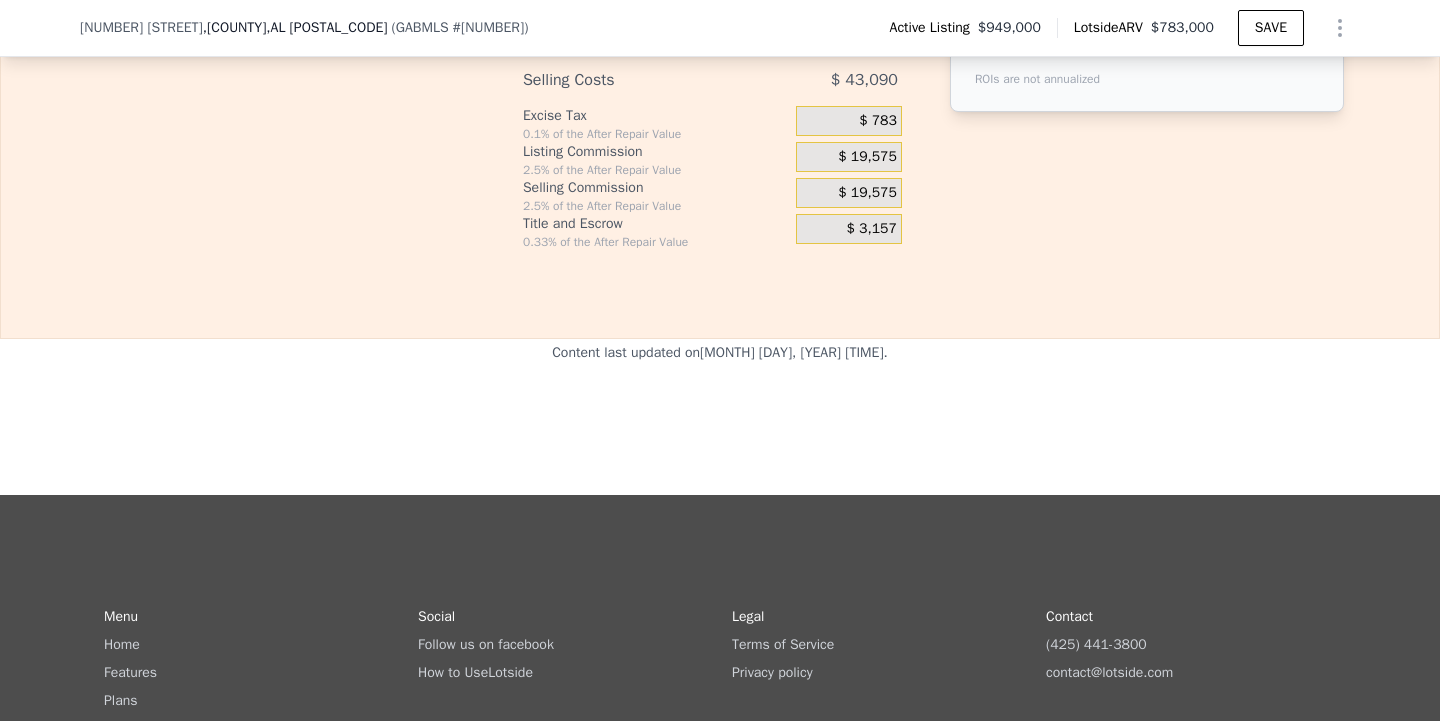 scroll, scrollTop: 3682, scrollLeft: 0, axis: vertical 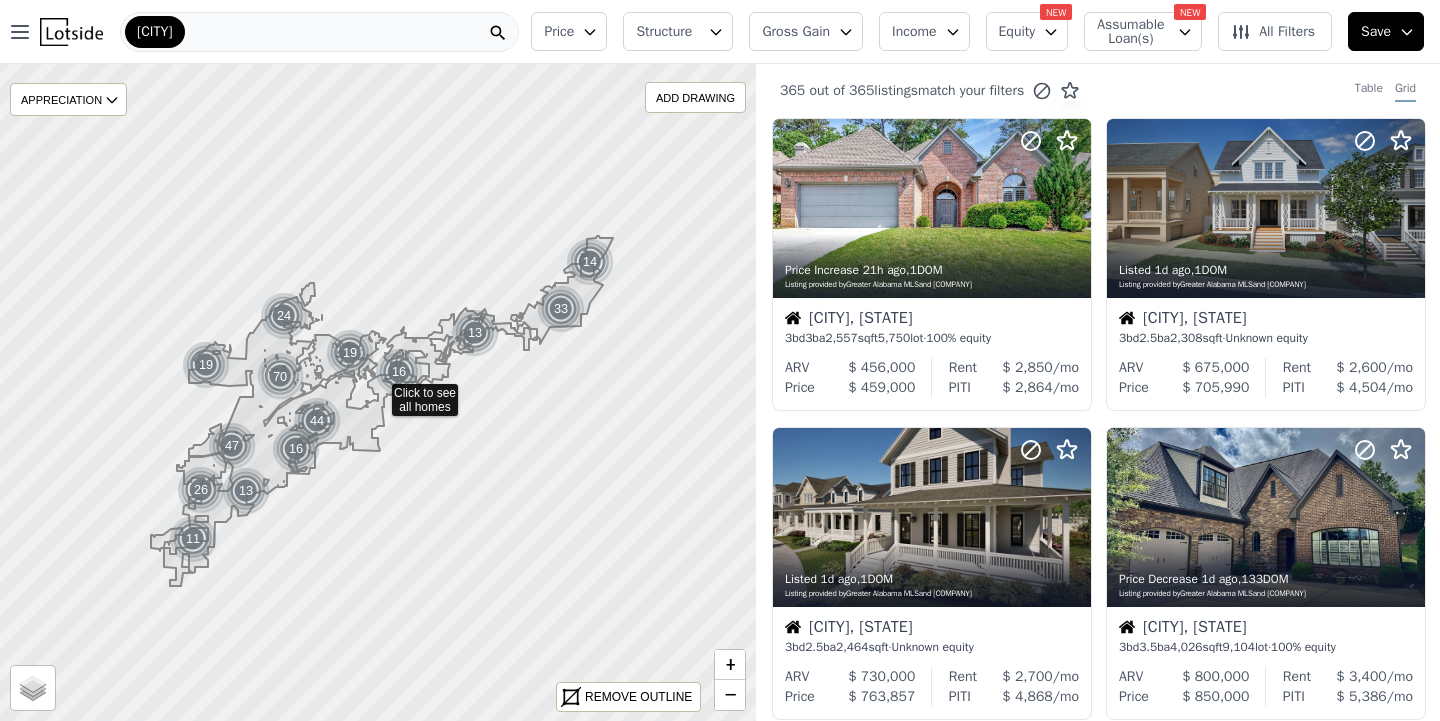 click on "[CITY]" at bounding box center (319, 32) 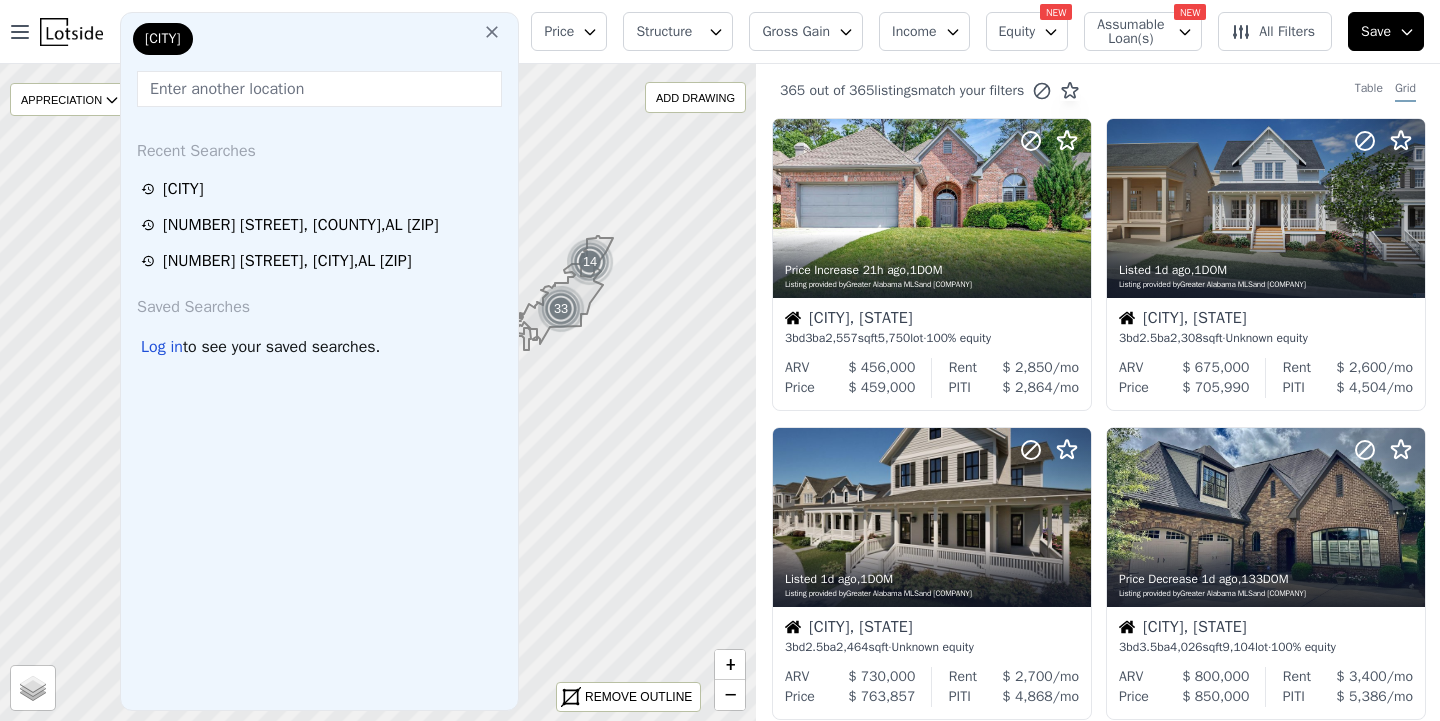 click 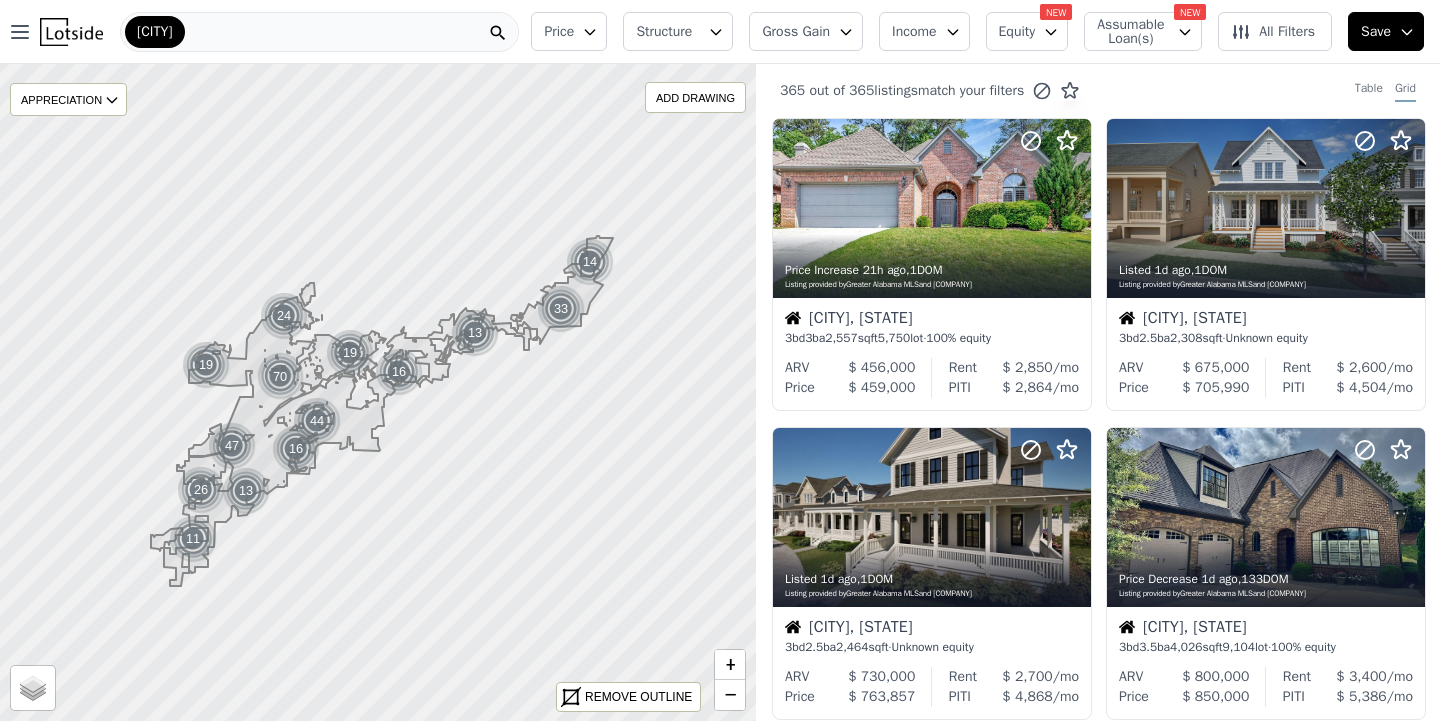click 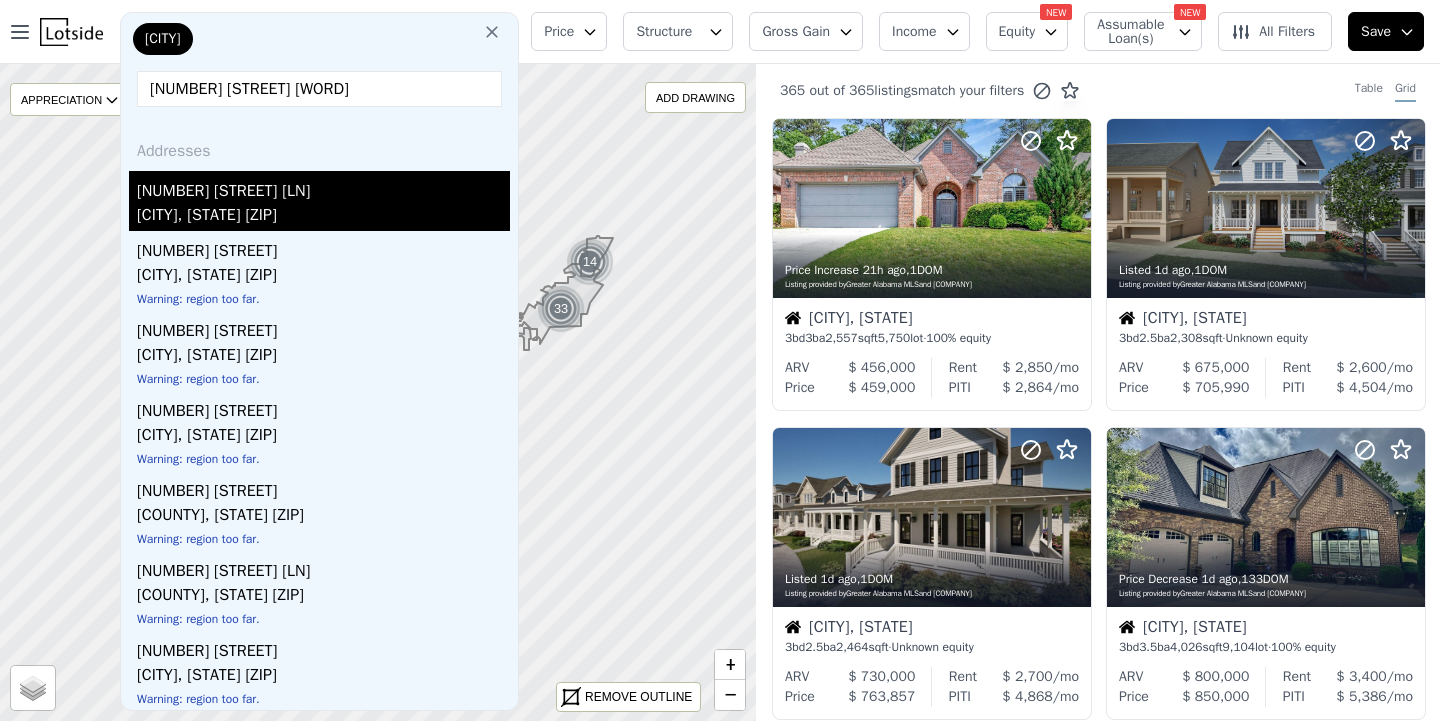 type on "[NUMBER] [STREET] [WORD]" 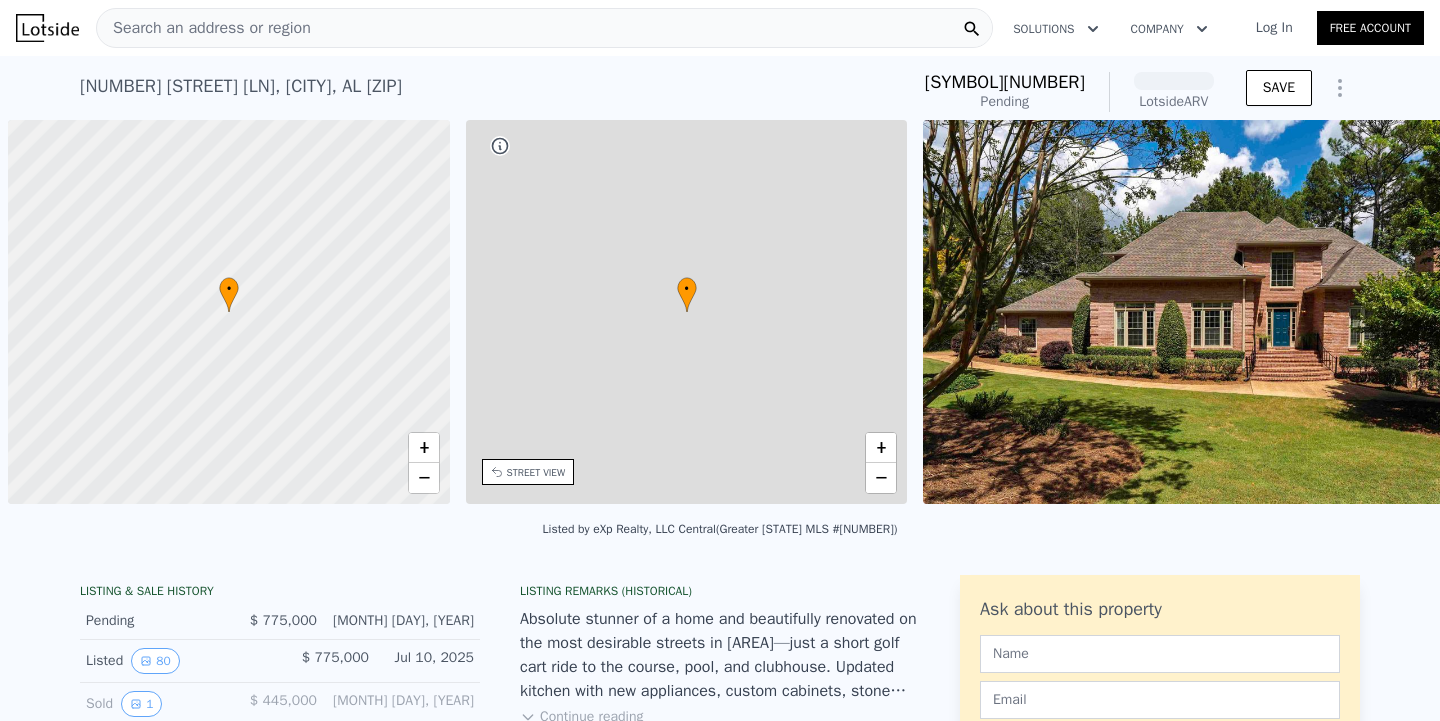 scroll, scrollTop: 0, scrollLeft: 8, axis: horizontal 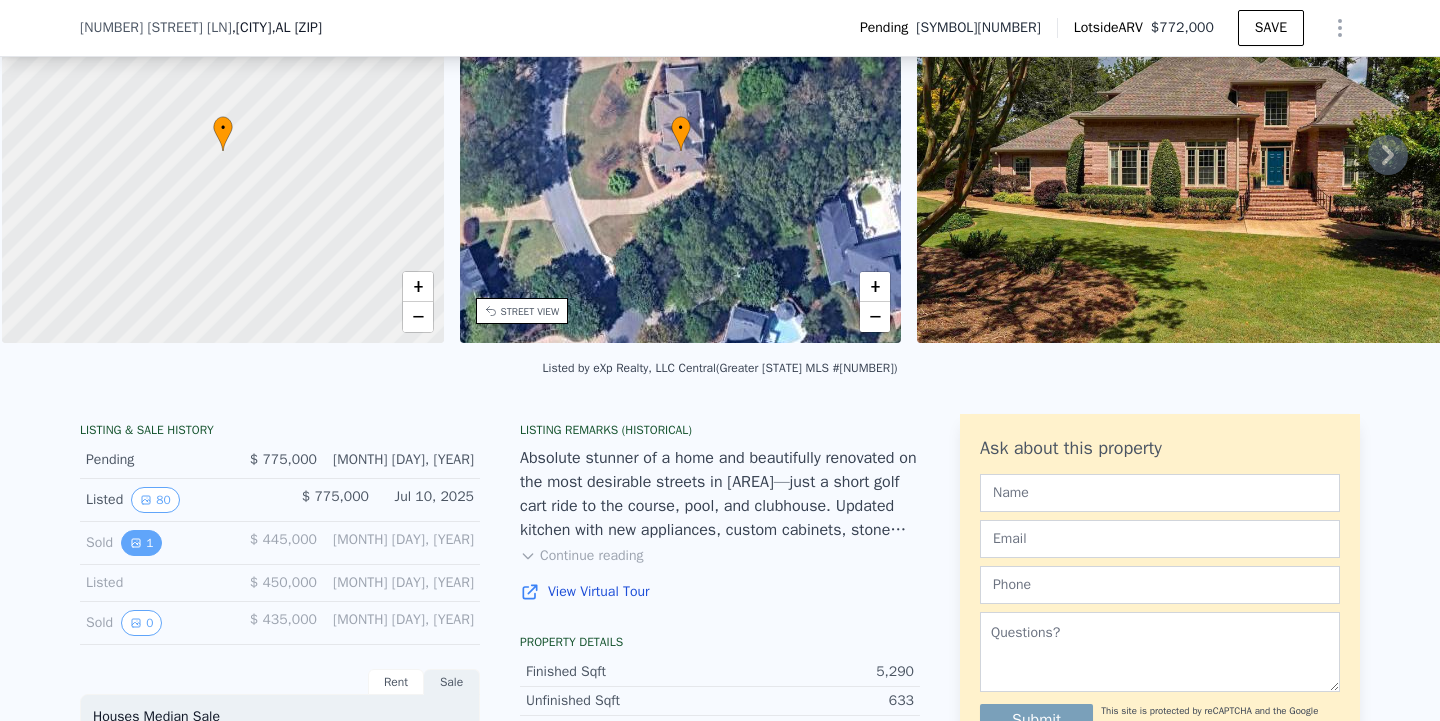 click on "1" at bounding box center (141, 543) 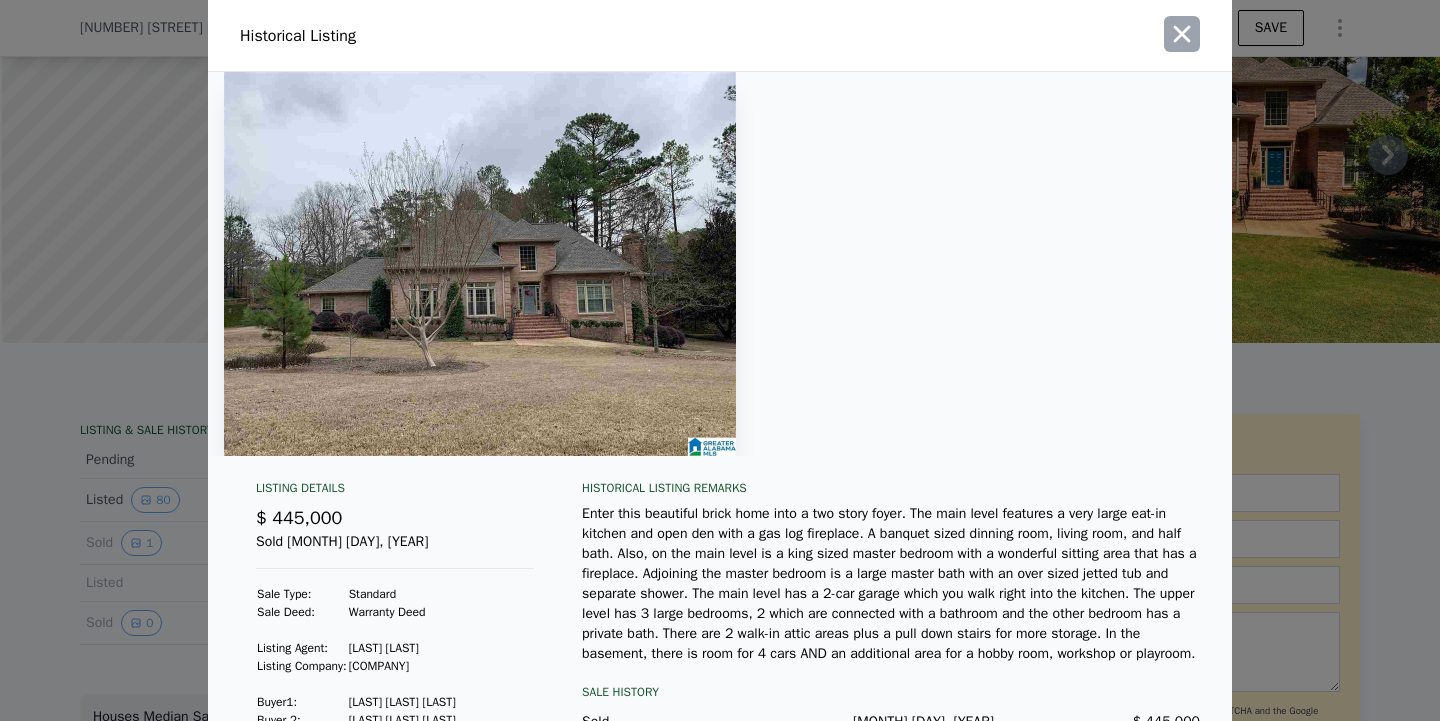 click 